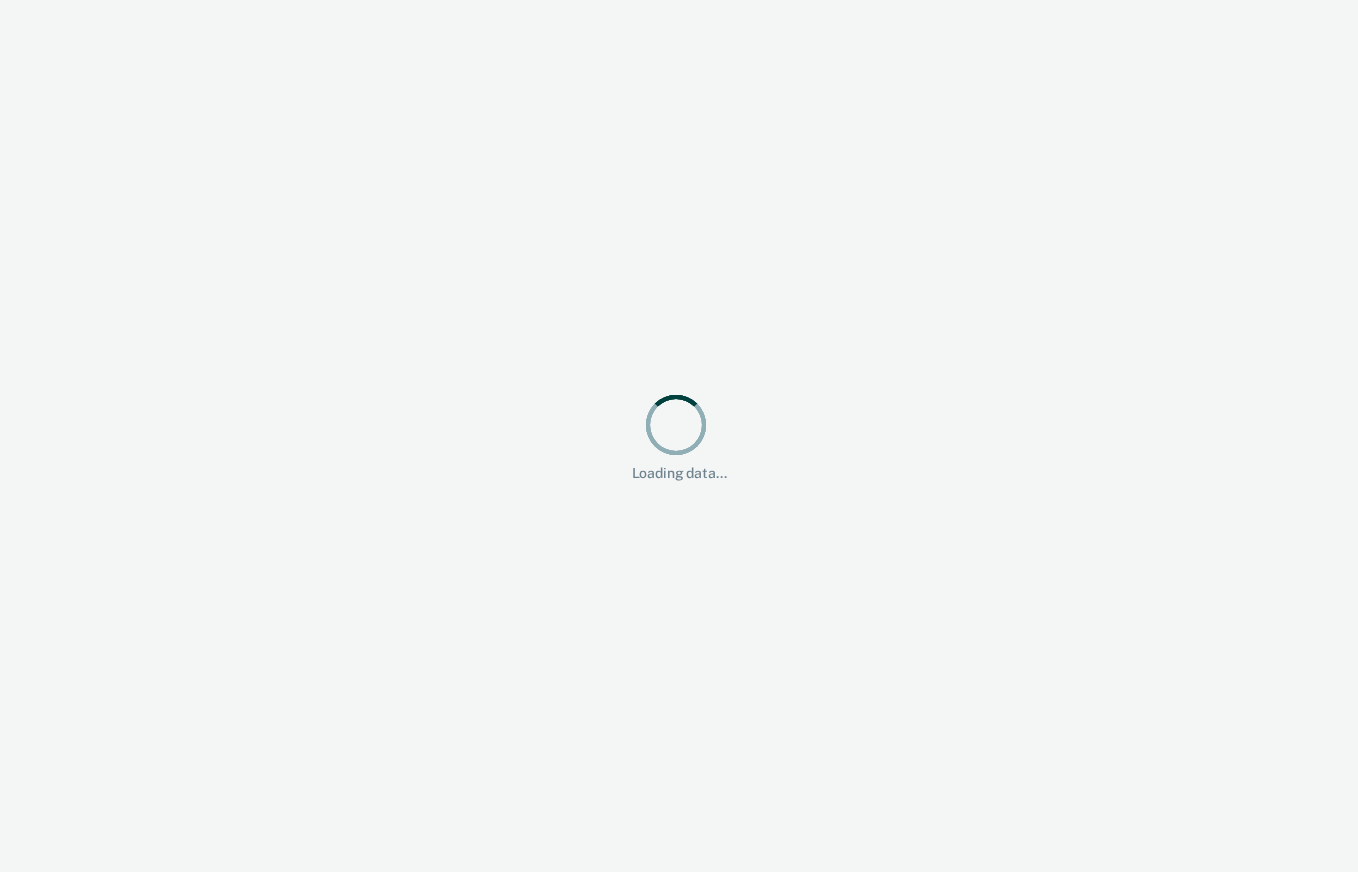 scroll, scrollTop: 0, scrollLeft: 0, axis: both 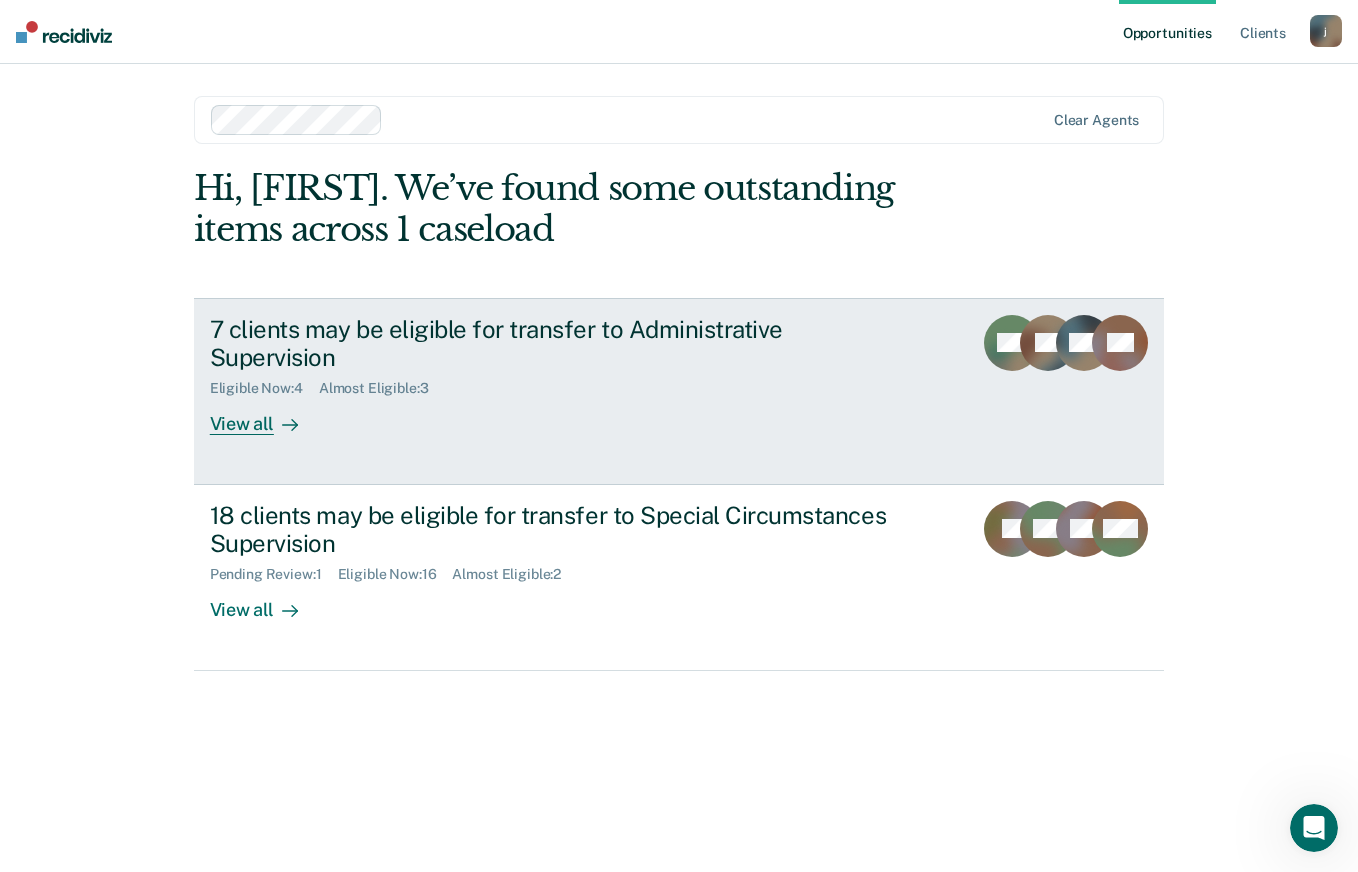 click at bounding box center [286, 424] 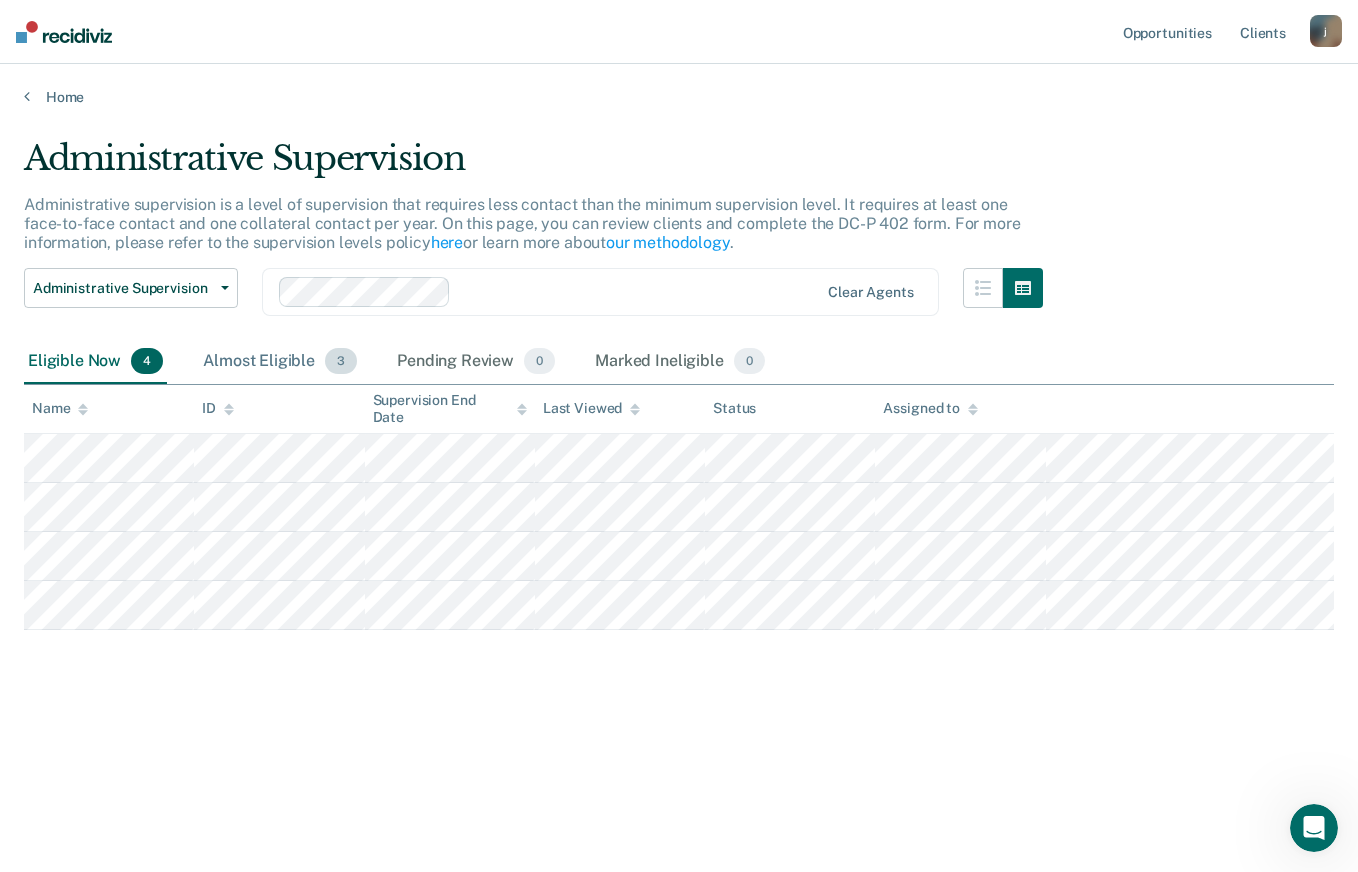 click on "Almost Eligible 3" at bounding box center [280, 362] 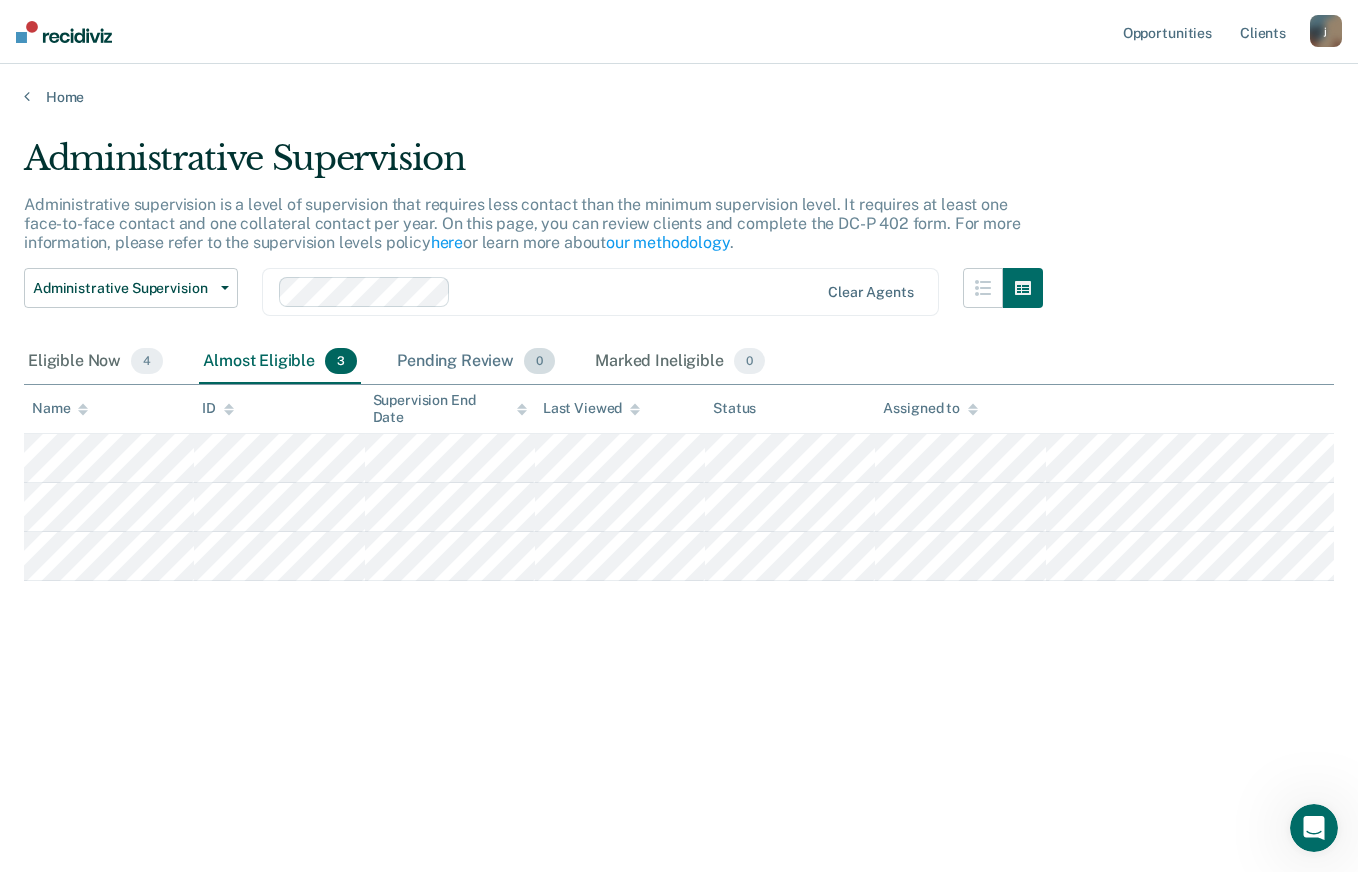 click on "Pending Review 0" at bounding box center [476, 362] 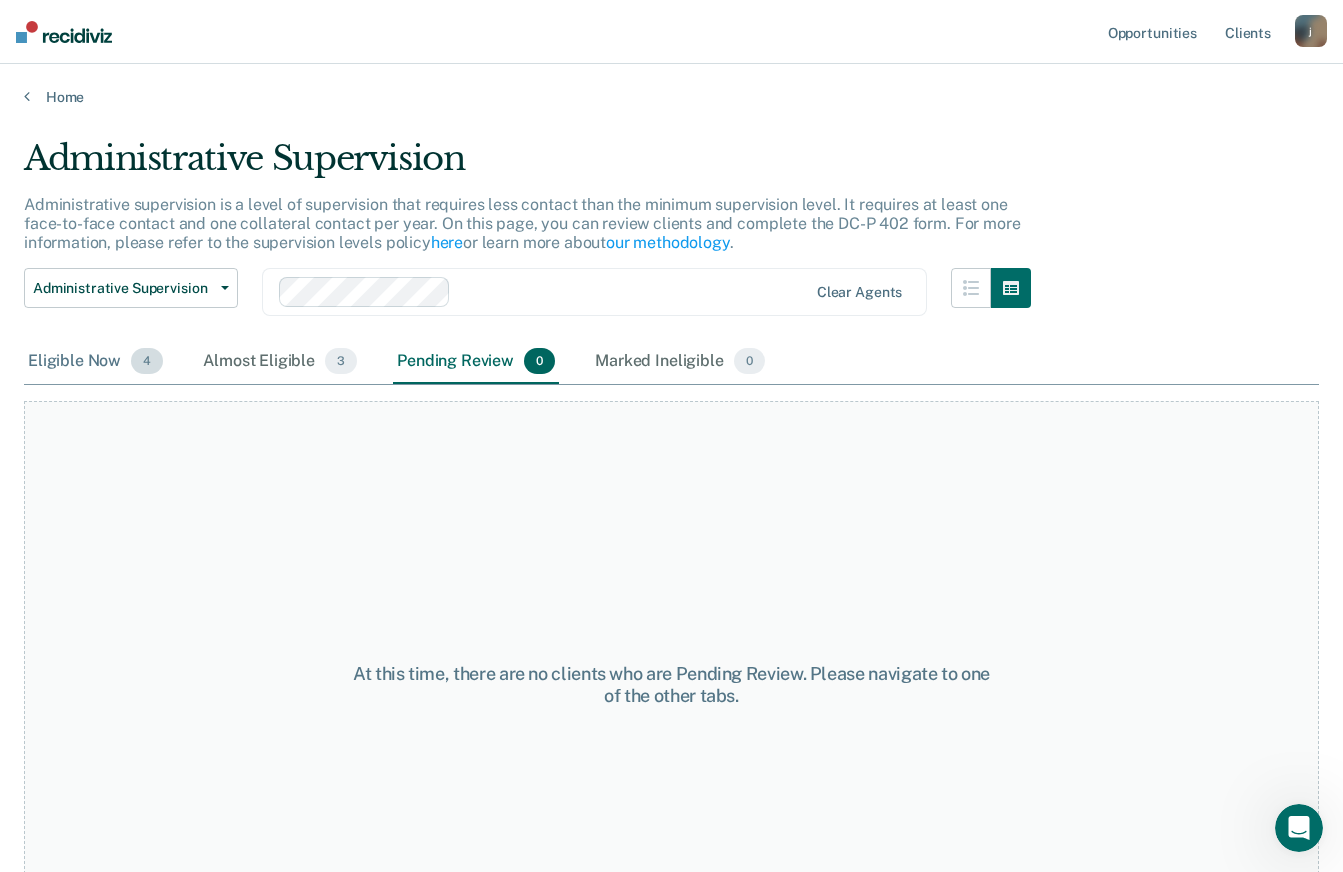 click on "Eligible Now 4" at bounding box center (95, 362) 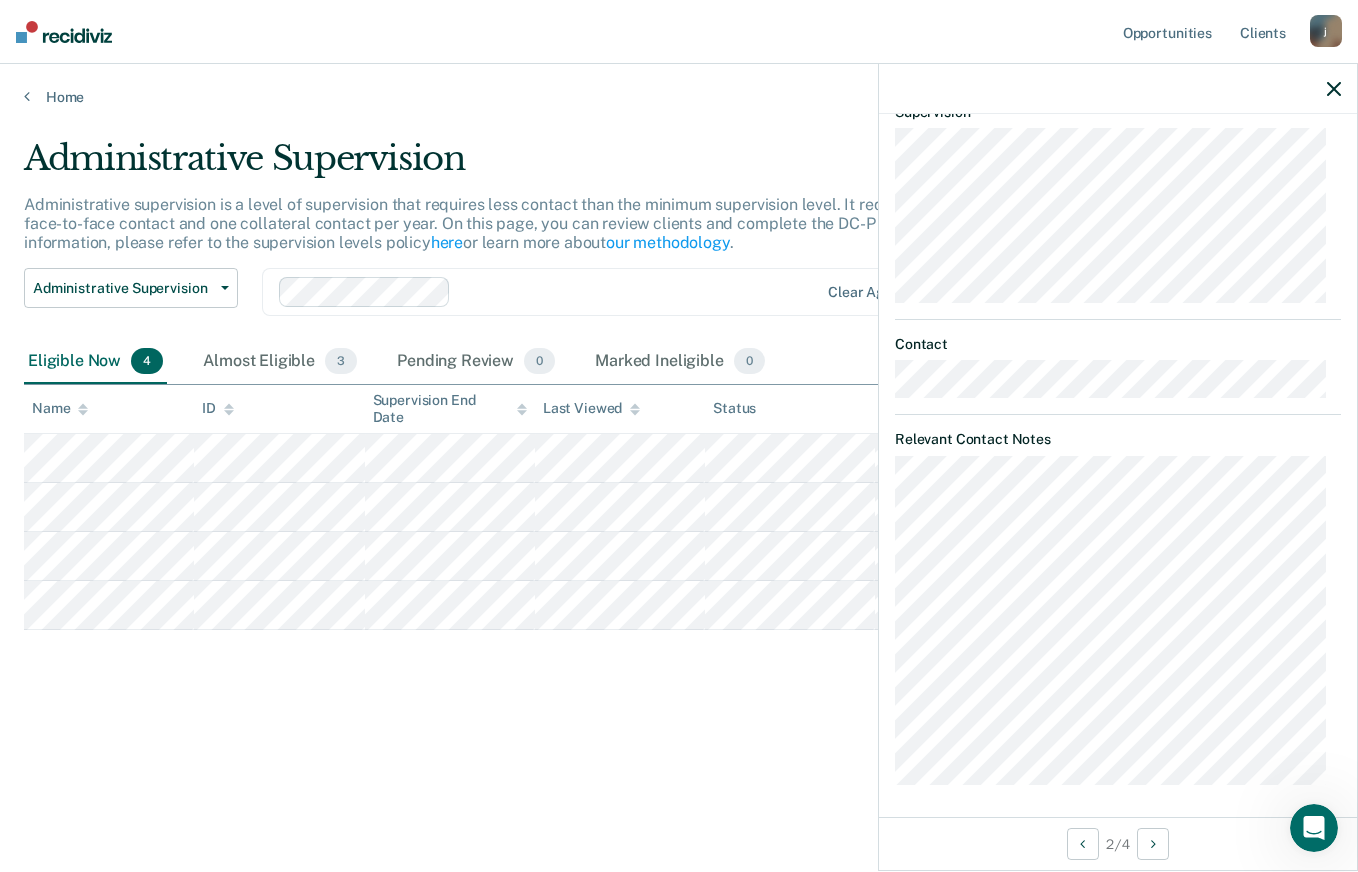 scroll, scrollTop: 623, scrollLeft: 0, axis: vertical 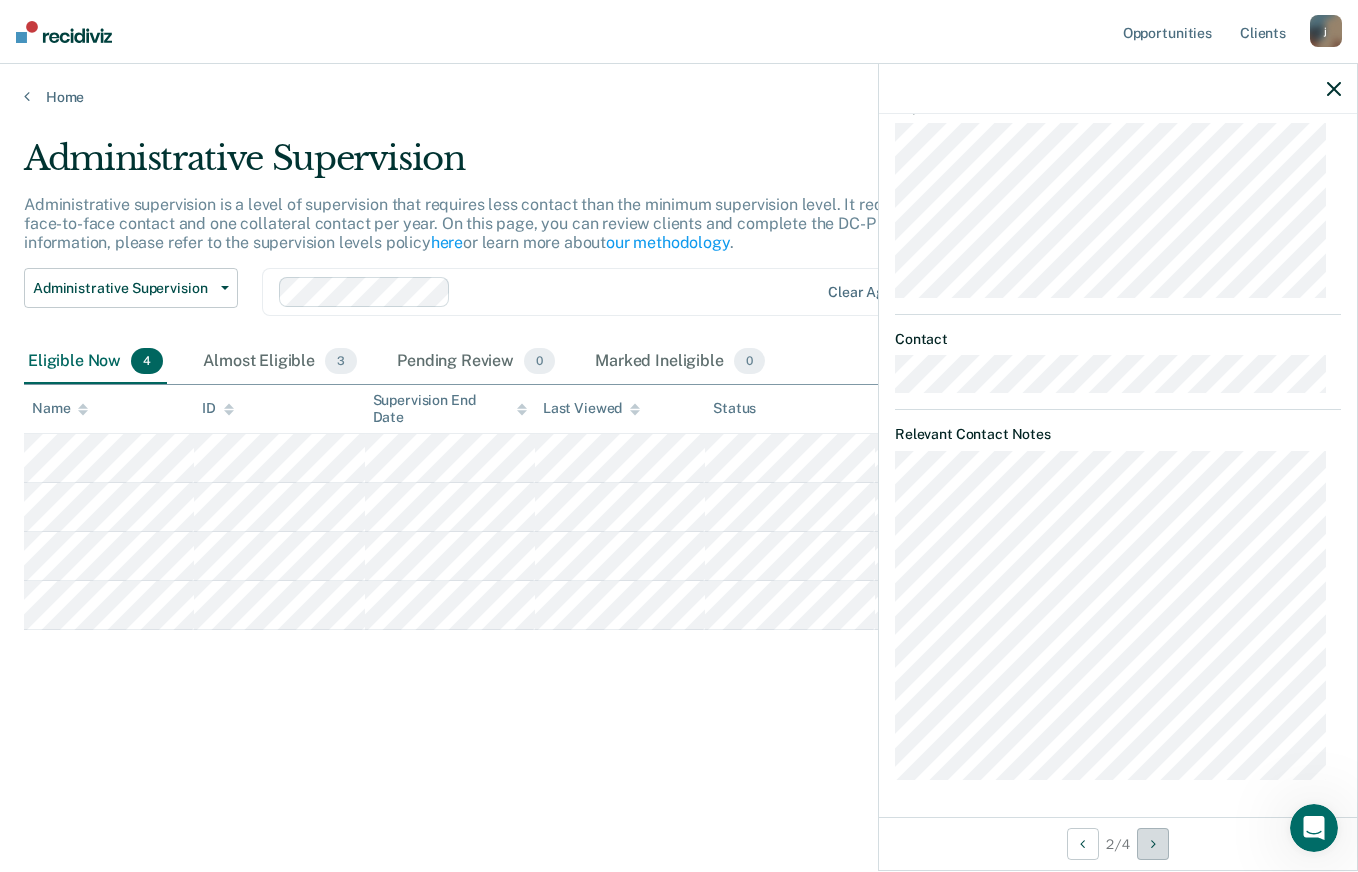 click at bounding box center [1153, 844] 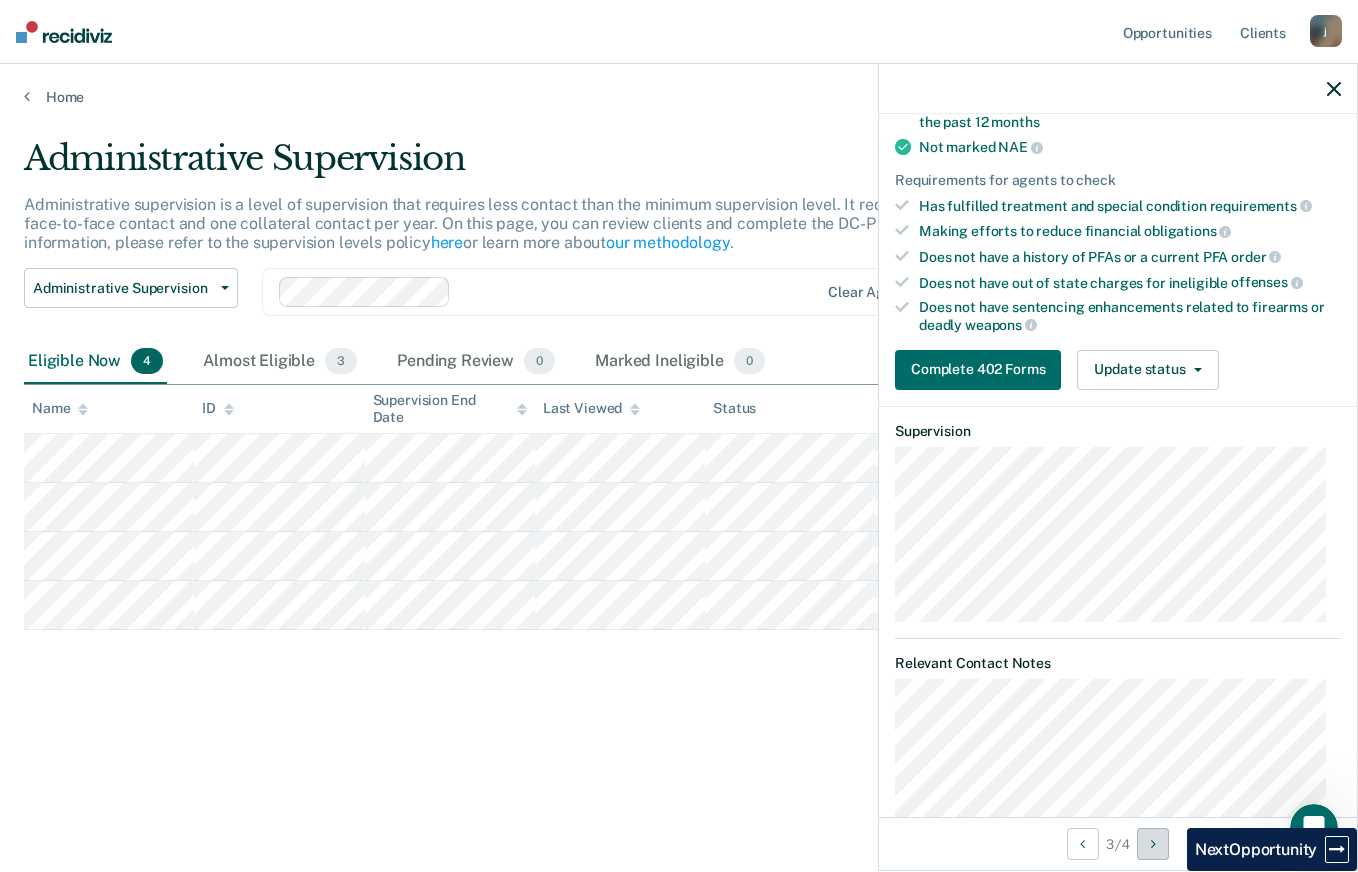 scroll, scrollTop: 0, scrollLeft: 0, axis: both 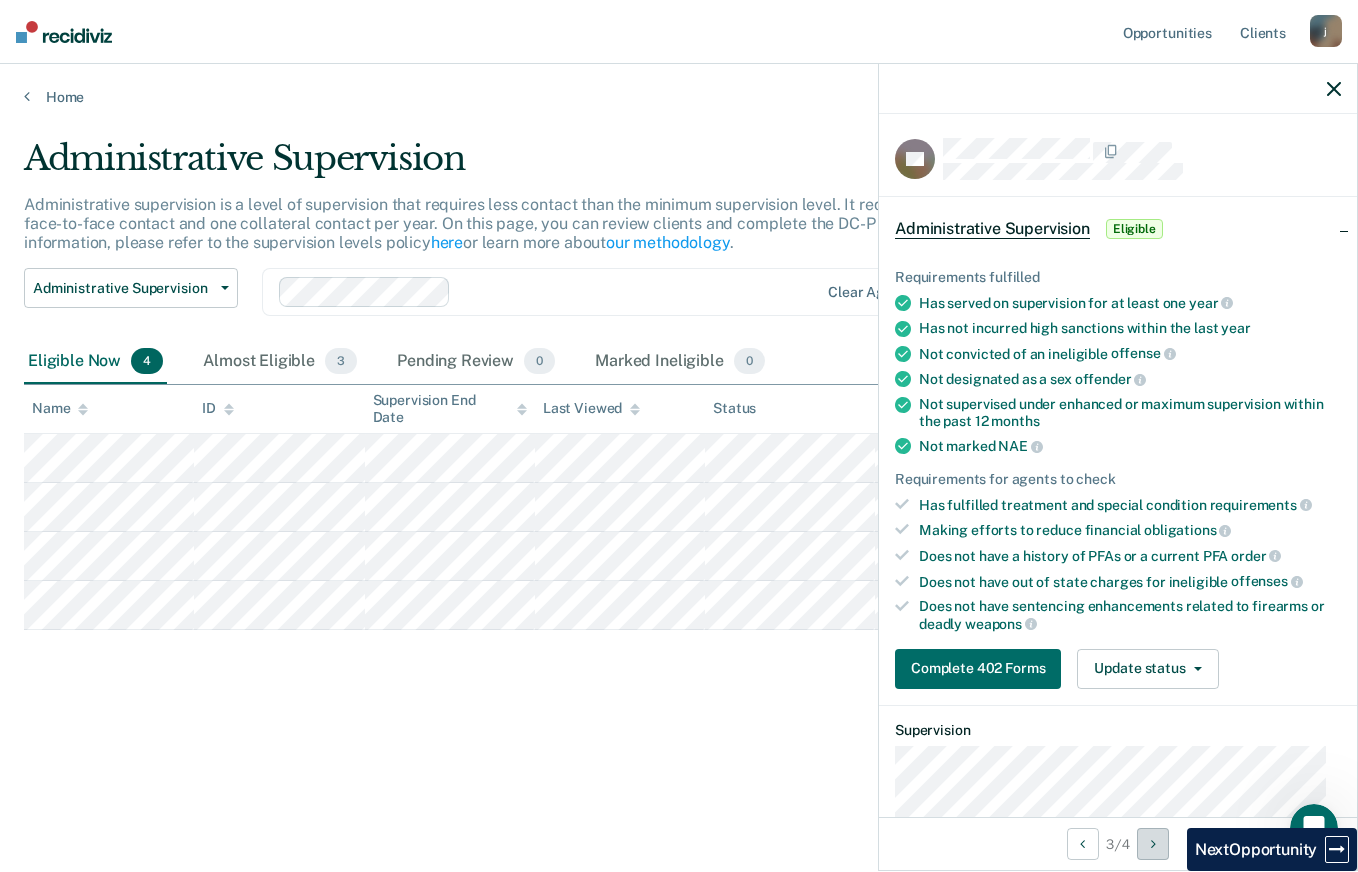 click at bounding box center [1153, 844] 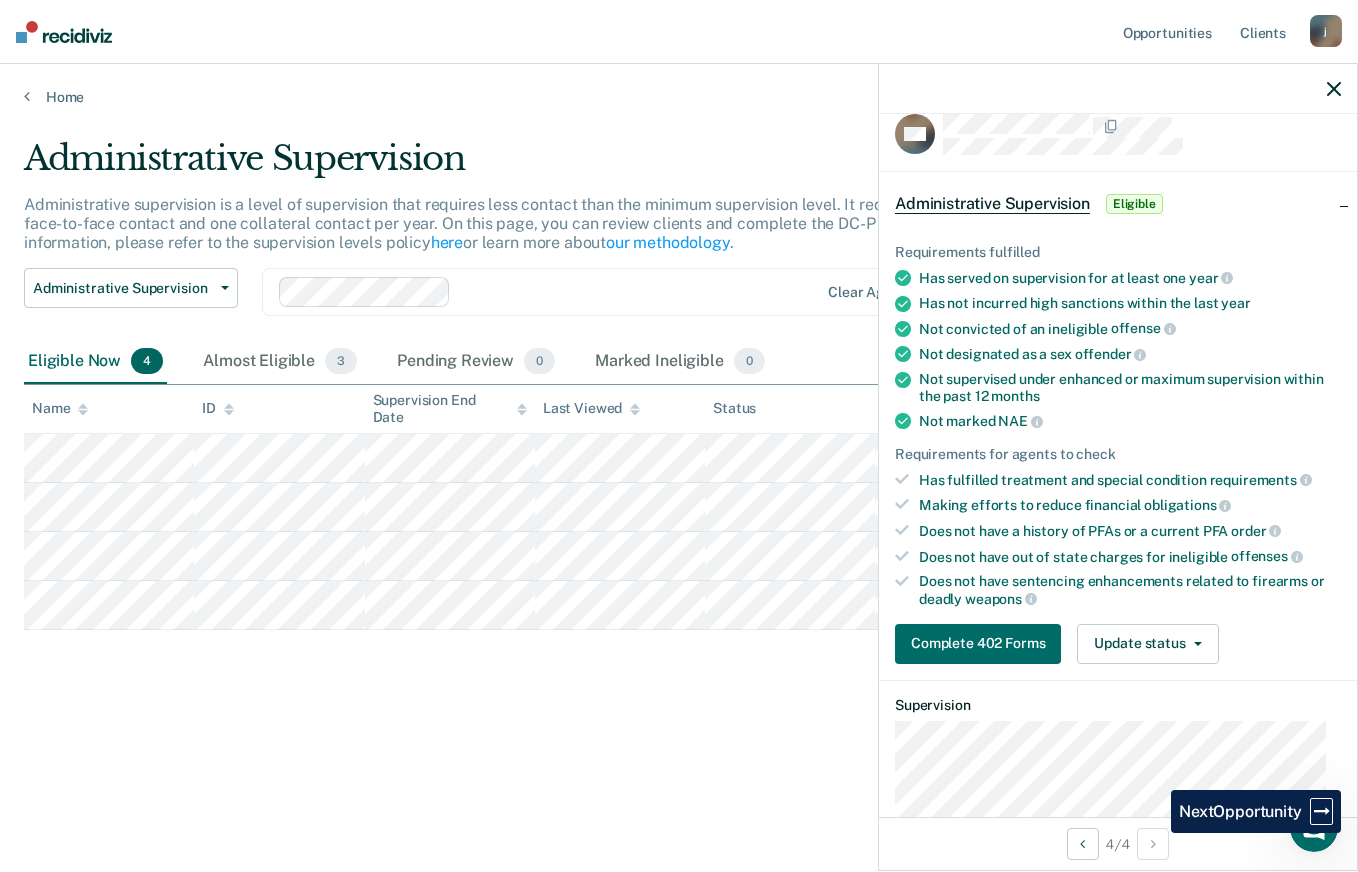 scroll, scrollTop: 0, scrollLeft: 0, axis: both 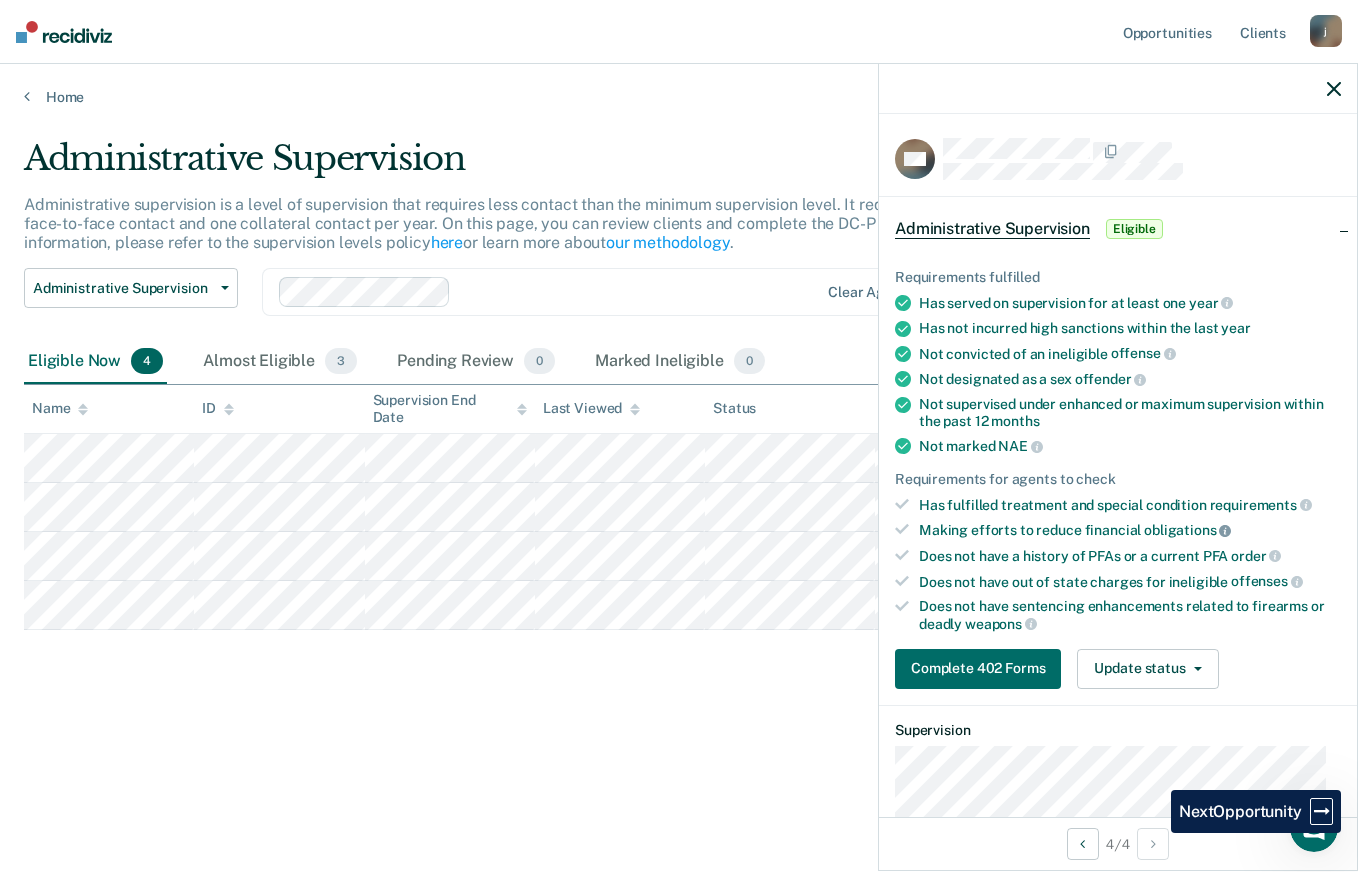 click 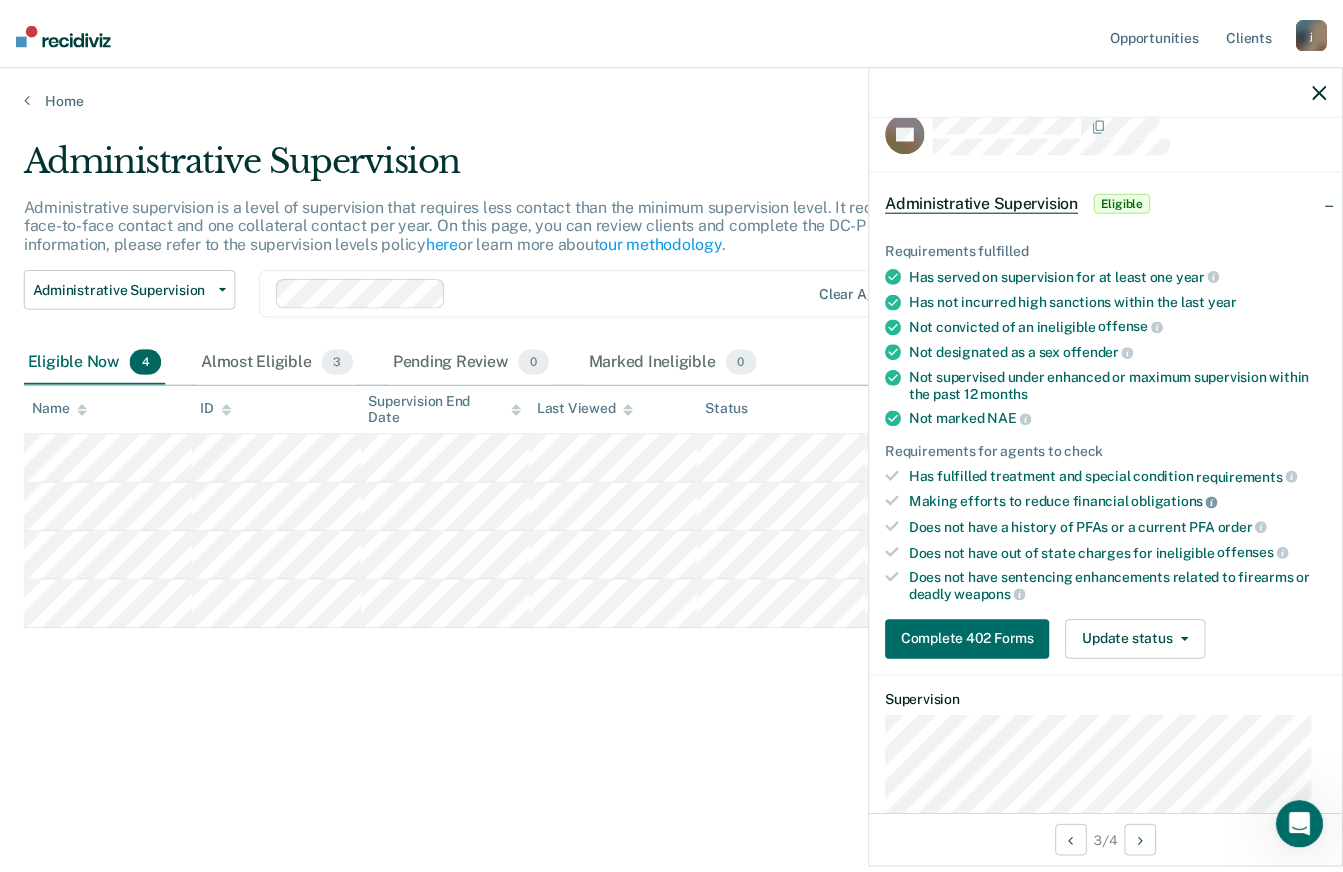 scroll, scrollTop: 27, scrollLeft: 0, axis: vertical 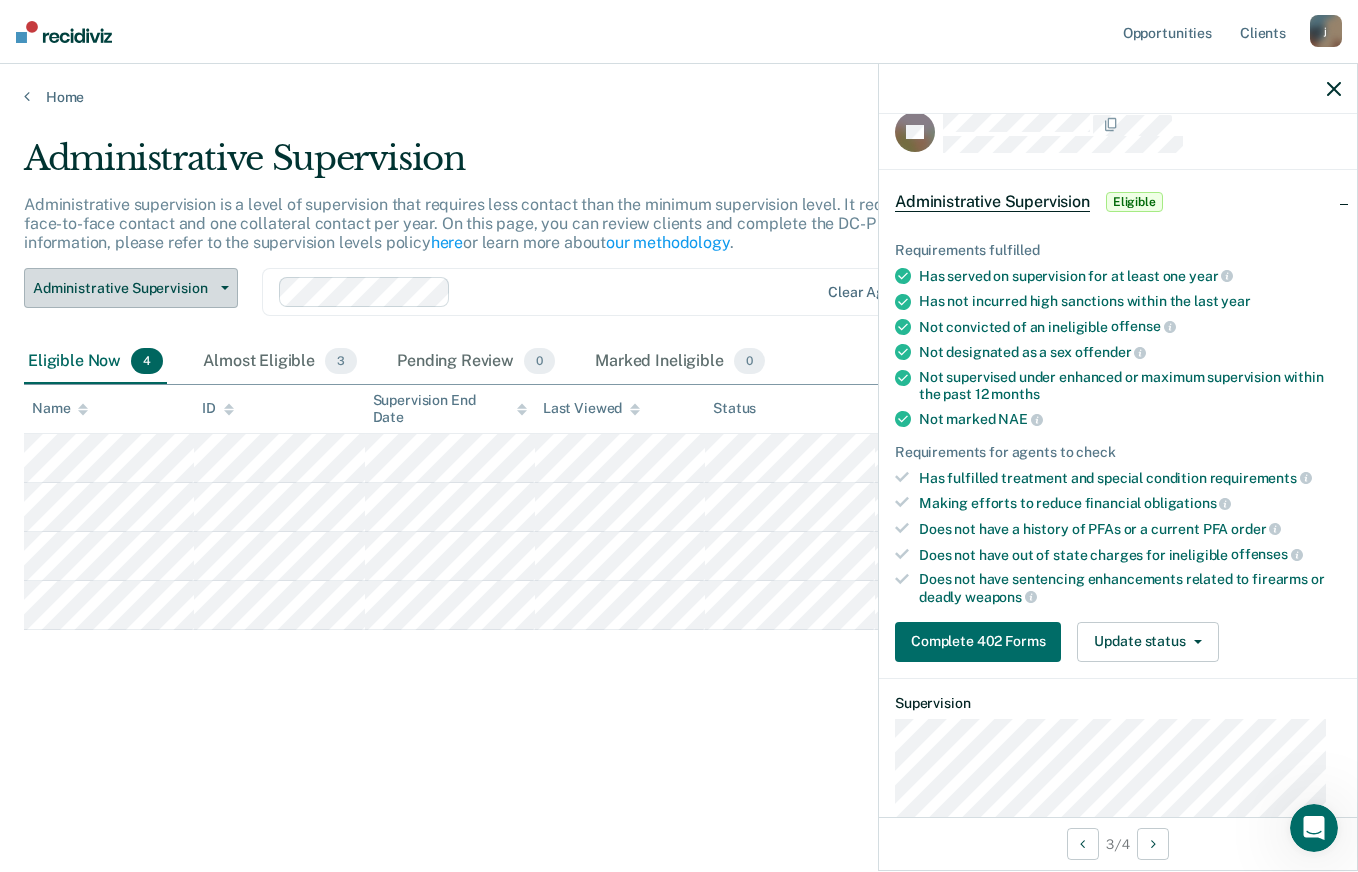 click 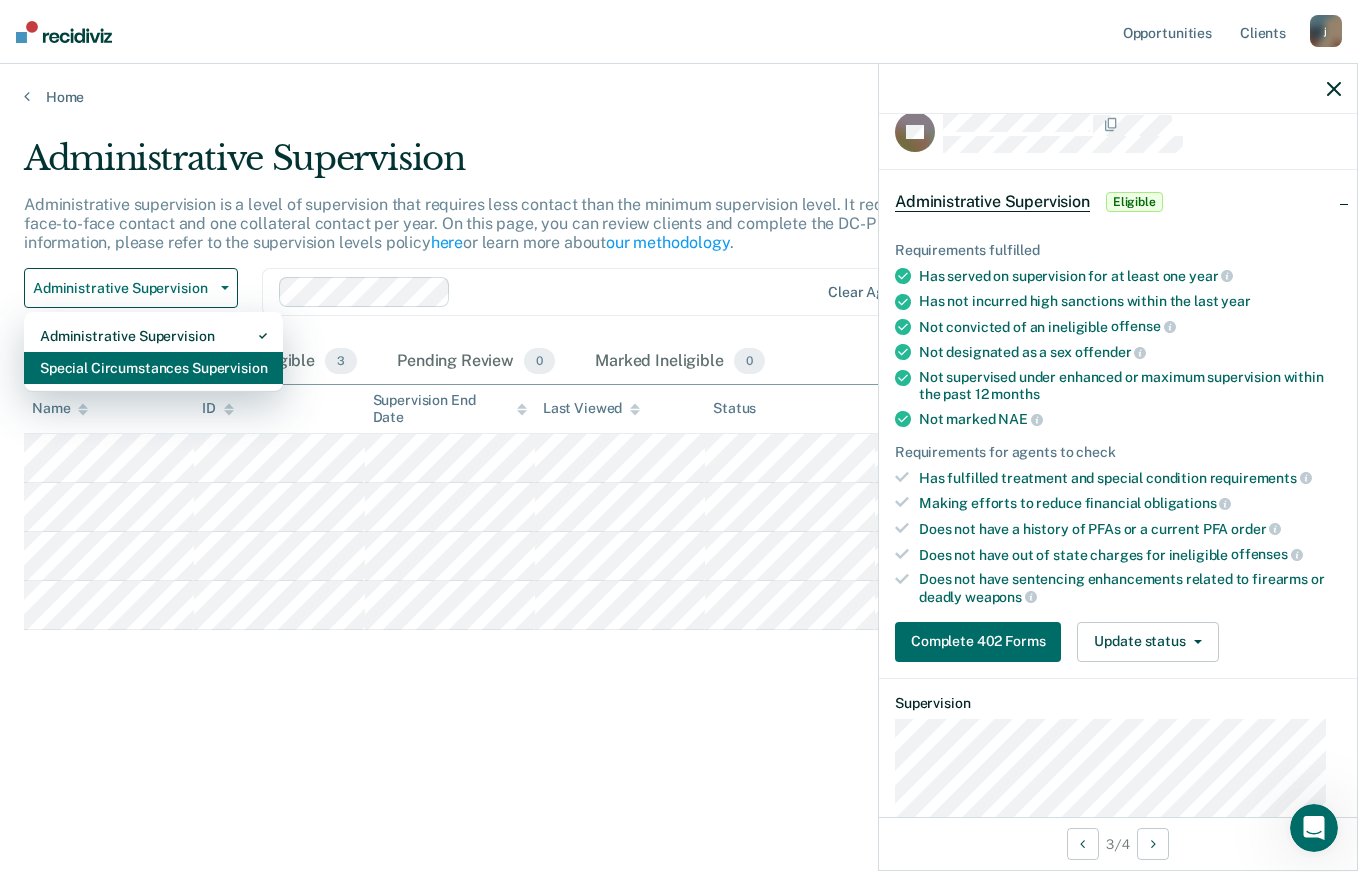 click on "Special Circumstances Supervision" at bounding box center (153, 368) 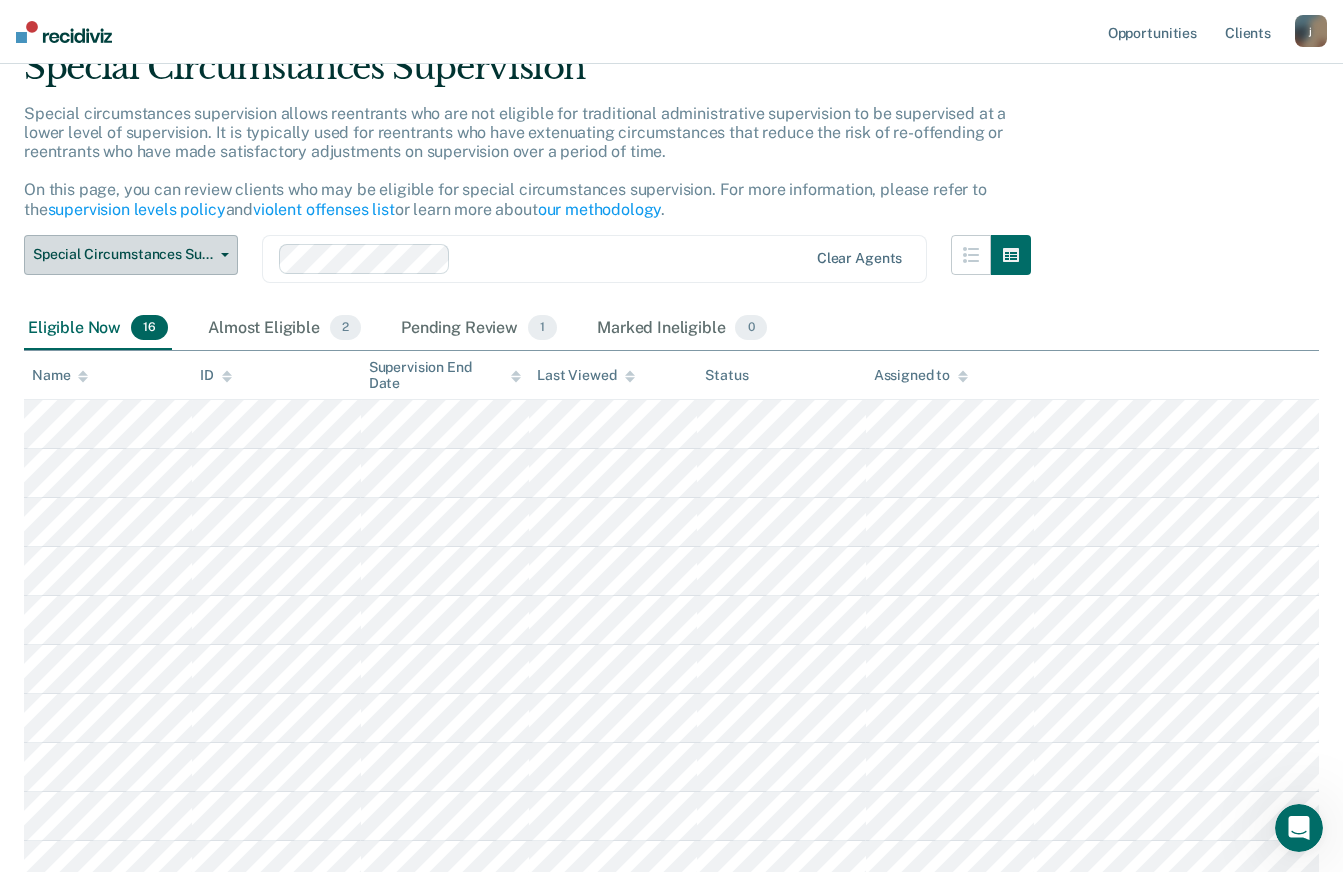 scroll, scrollTop: 118, scrollLeft: 0, axis: vertical 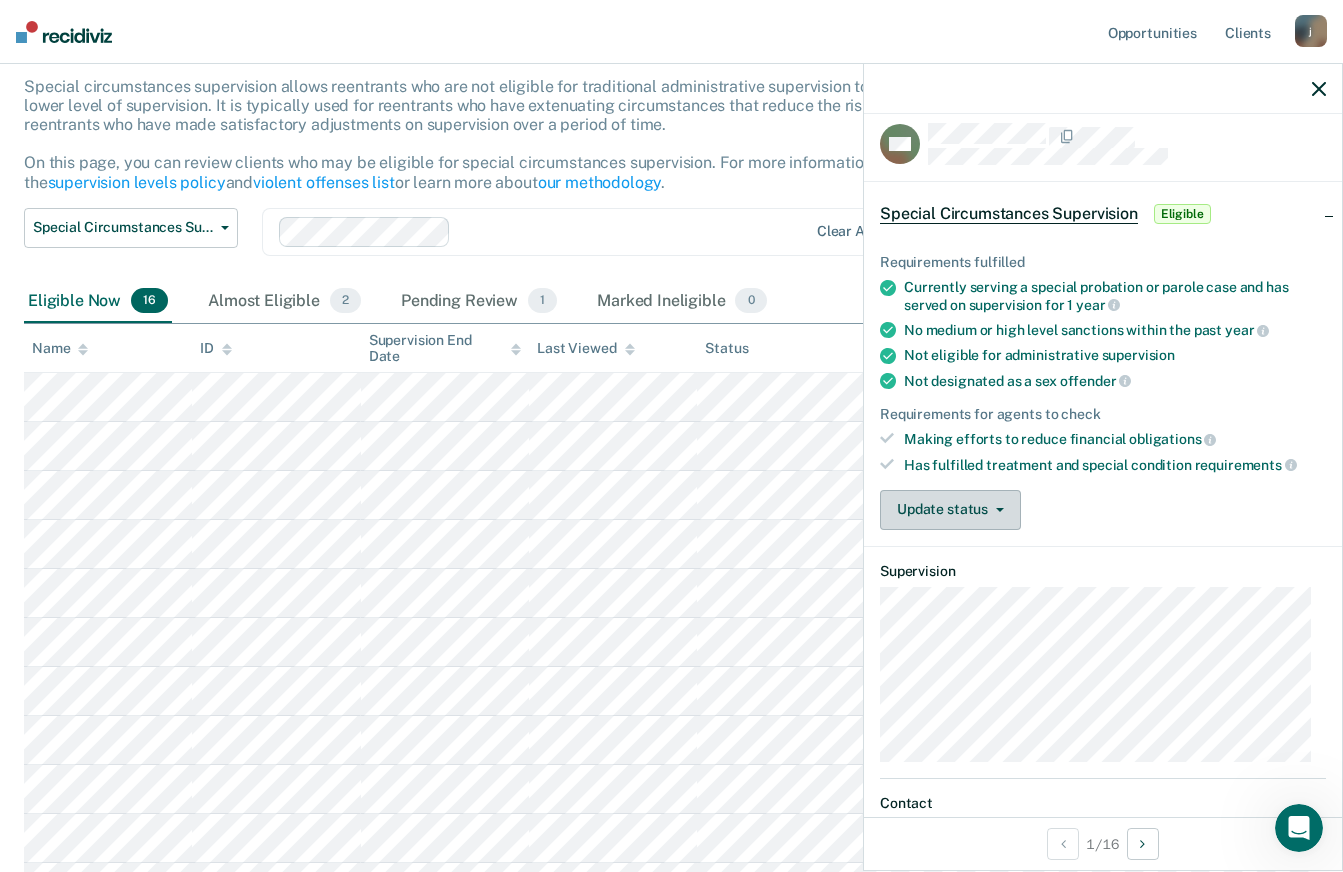 click on "Update status" at bounding box center [950, 510] 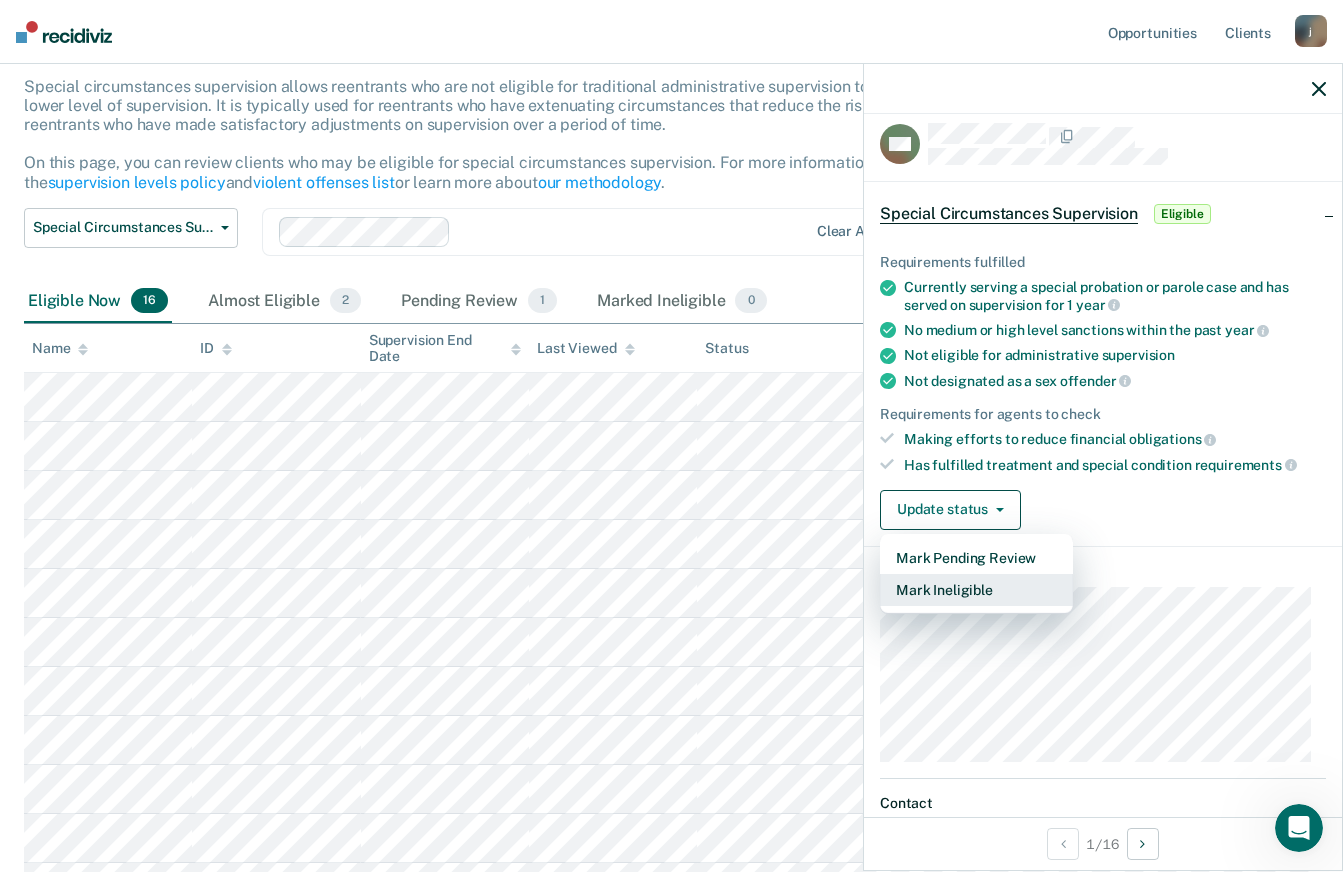 click on "Mark Ineligible" at bounding box center [976, 590] 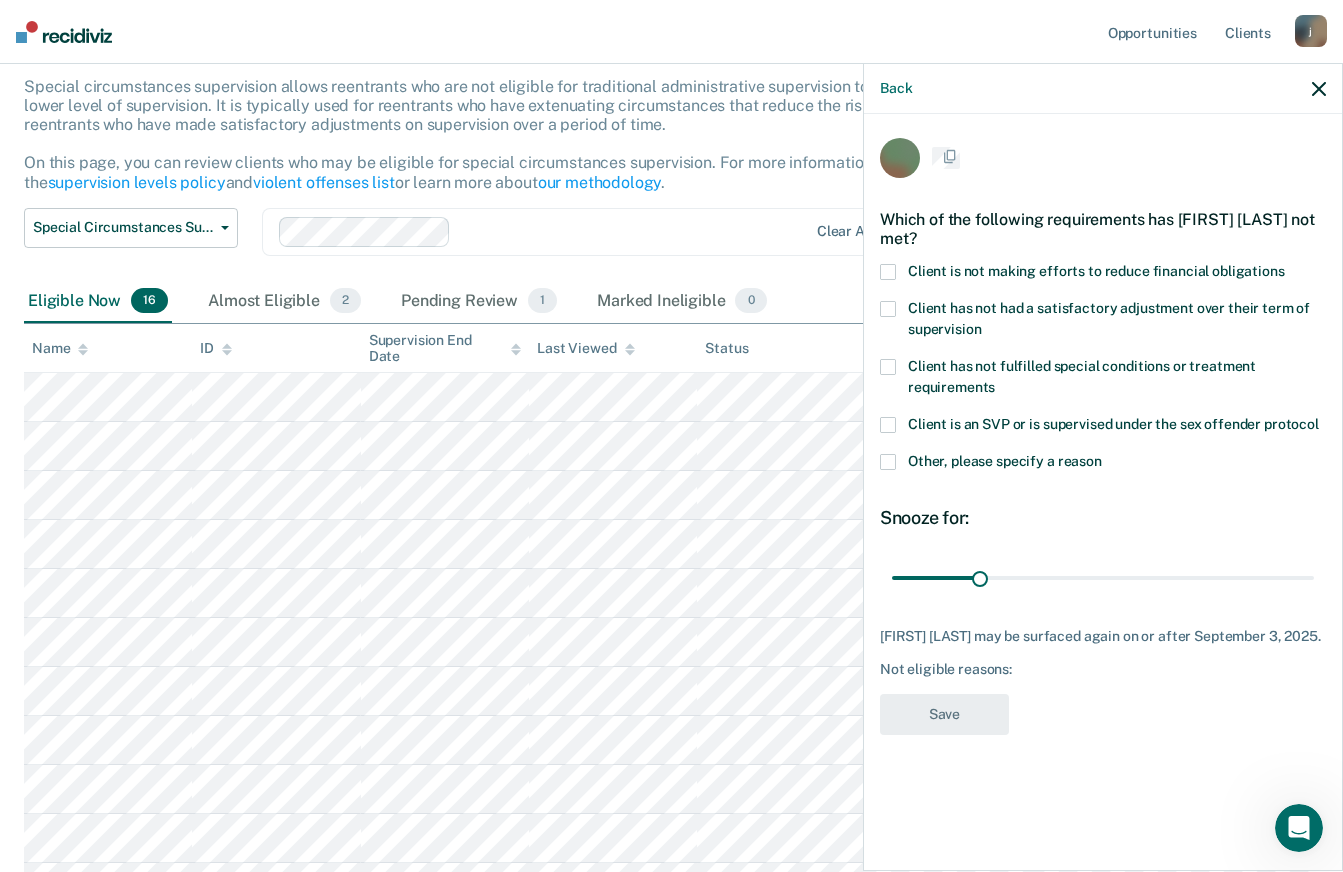 scroll, scrollTop: 0, scrollLeft: 0, axis: both 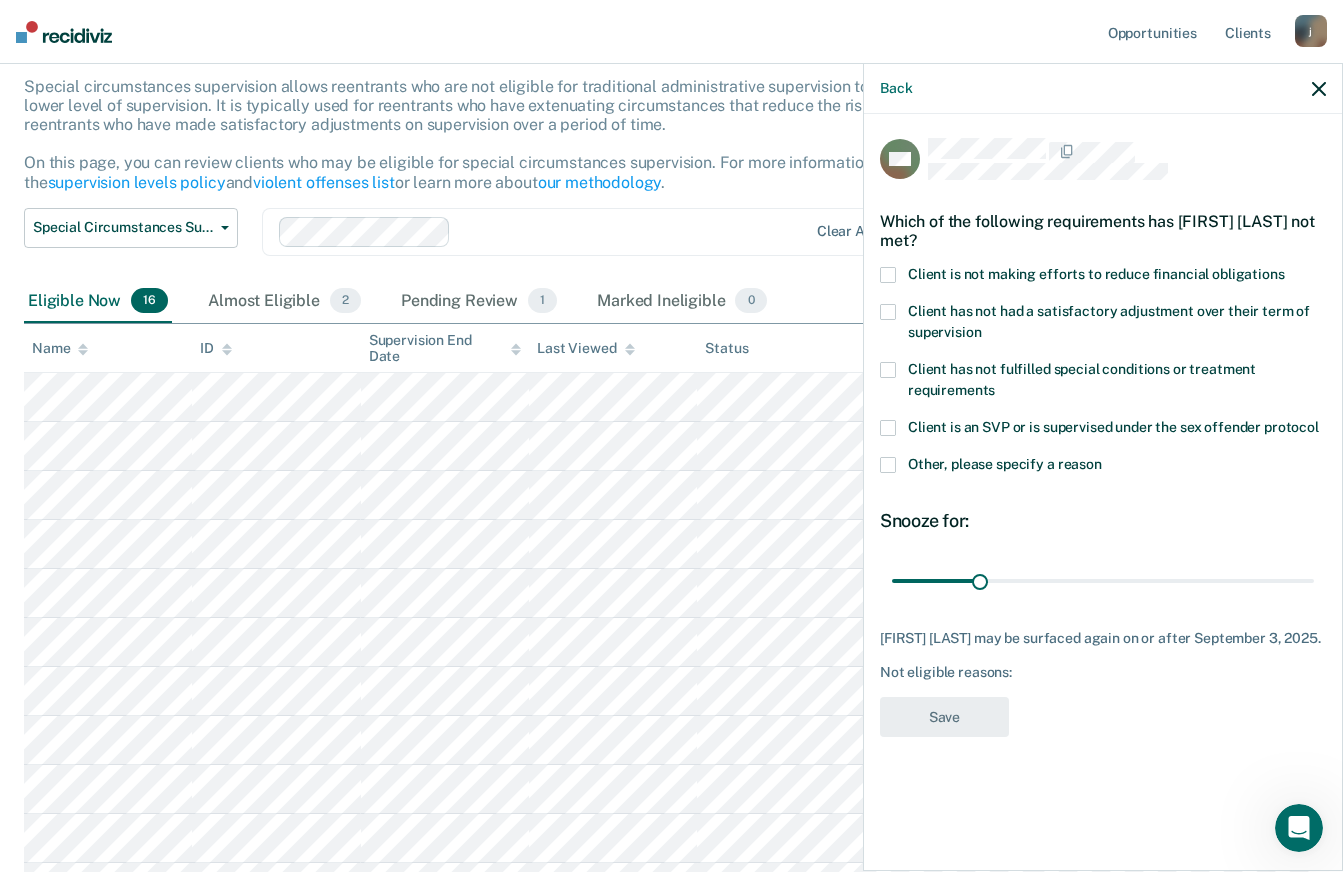click at bounding box center [888, 275] 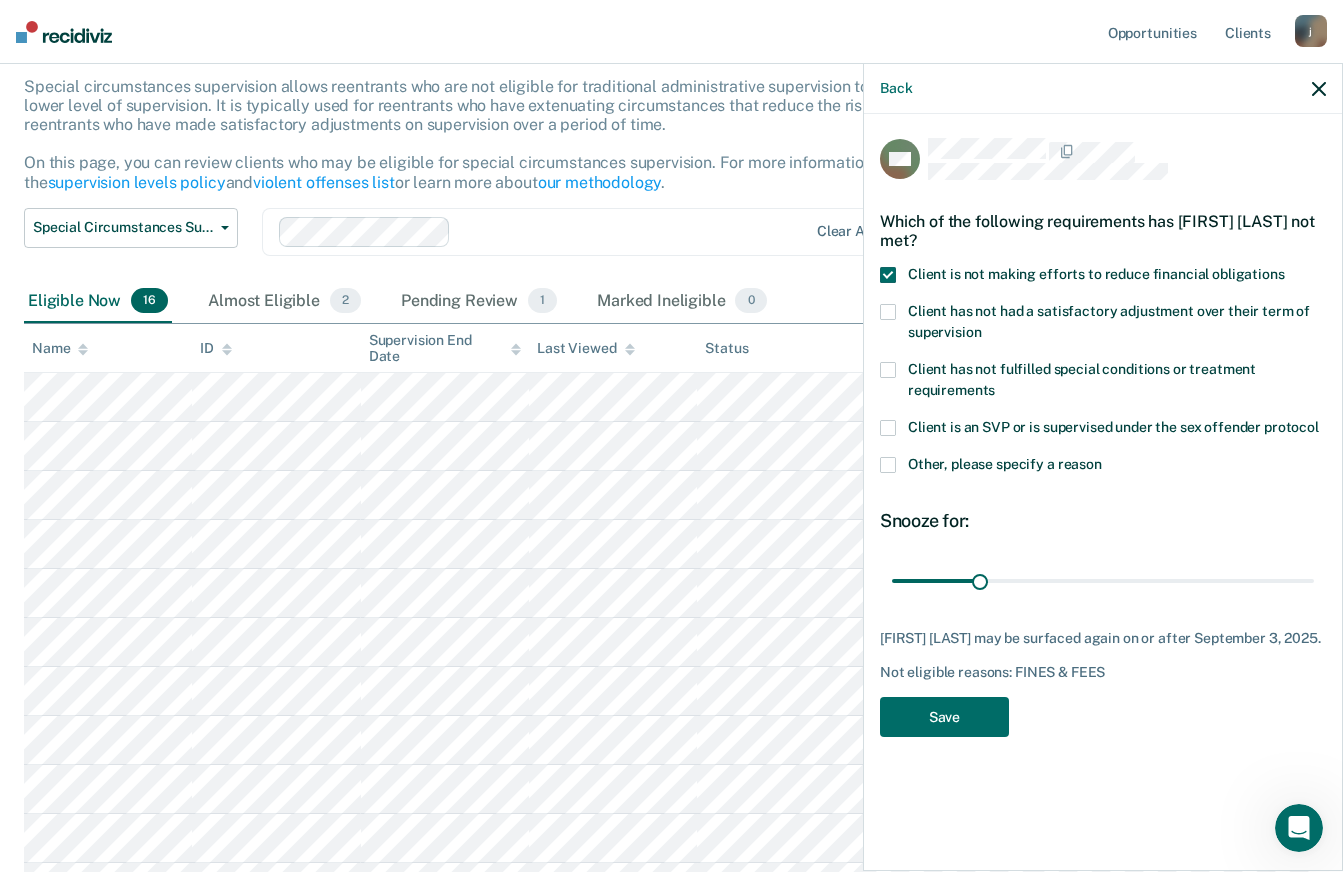 click at bounding box center [888, 465] 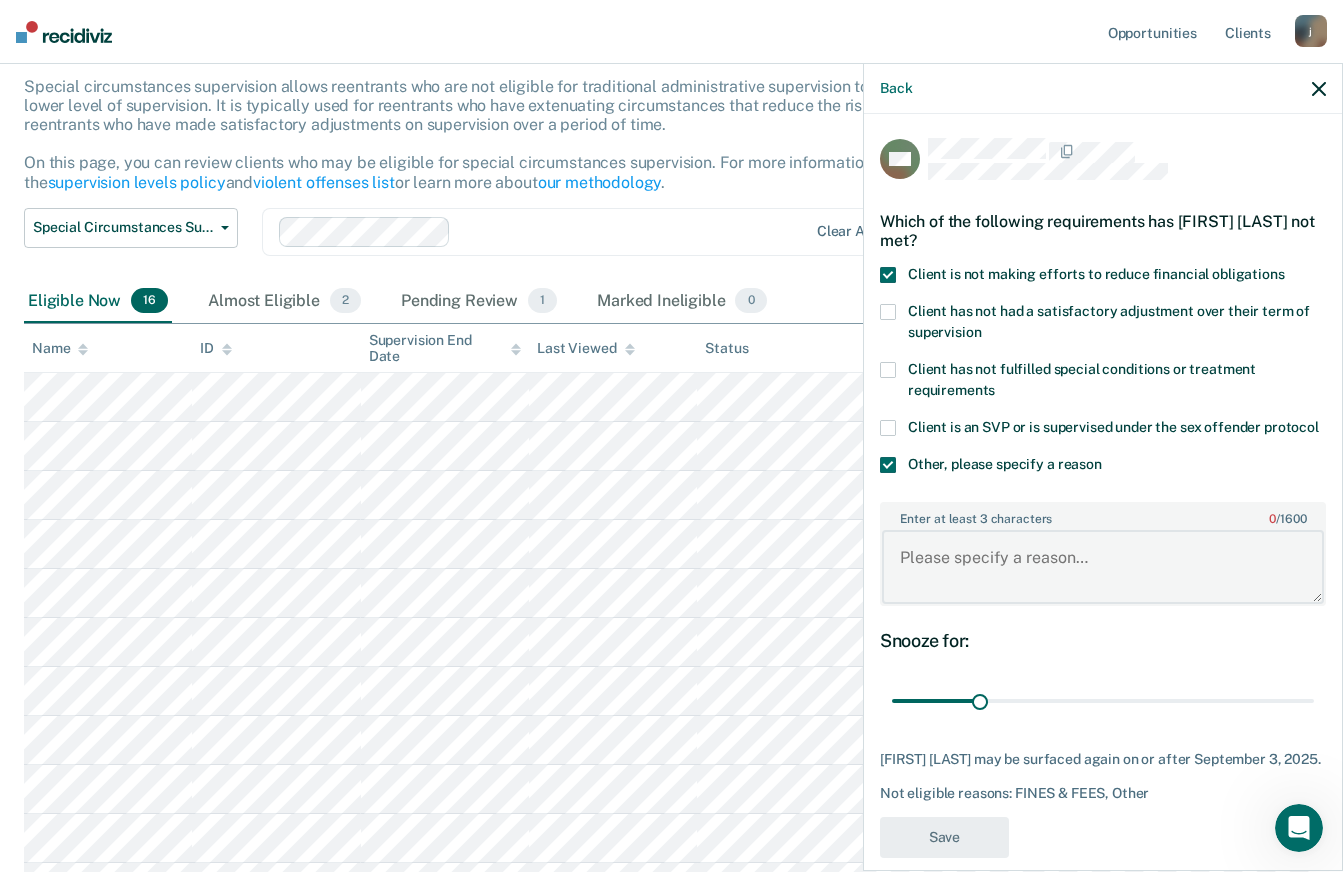 click on "Enter at least 3 characters 0  /  1600" at bounding box center (1103, 567) 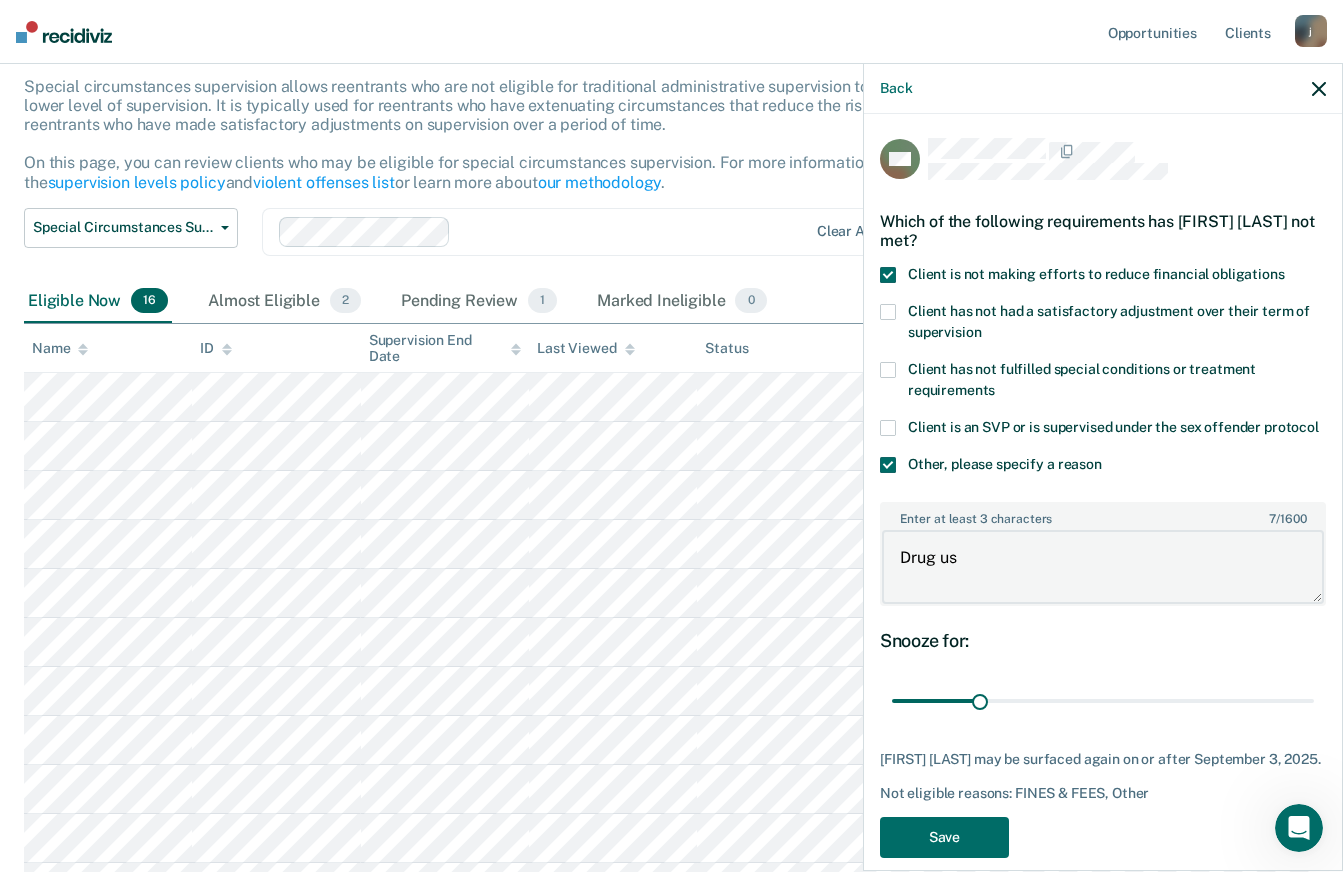 type on "Drug use" 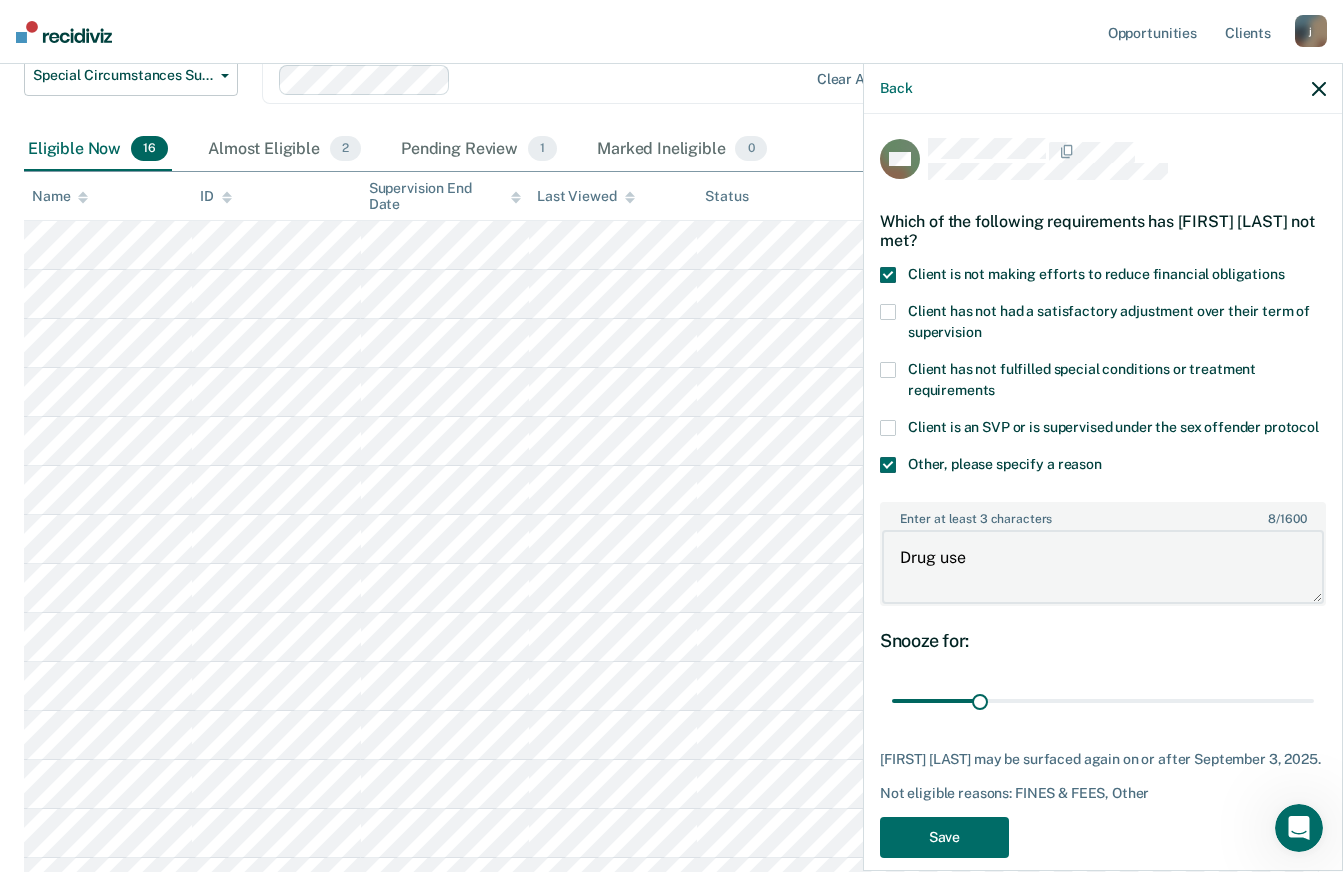 scroll, scrollTop: 170, scrollLeft: 0, axis: vertical 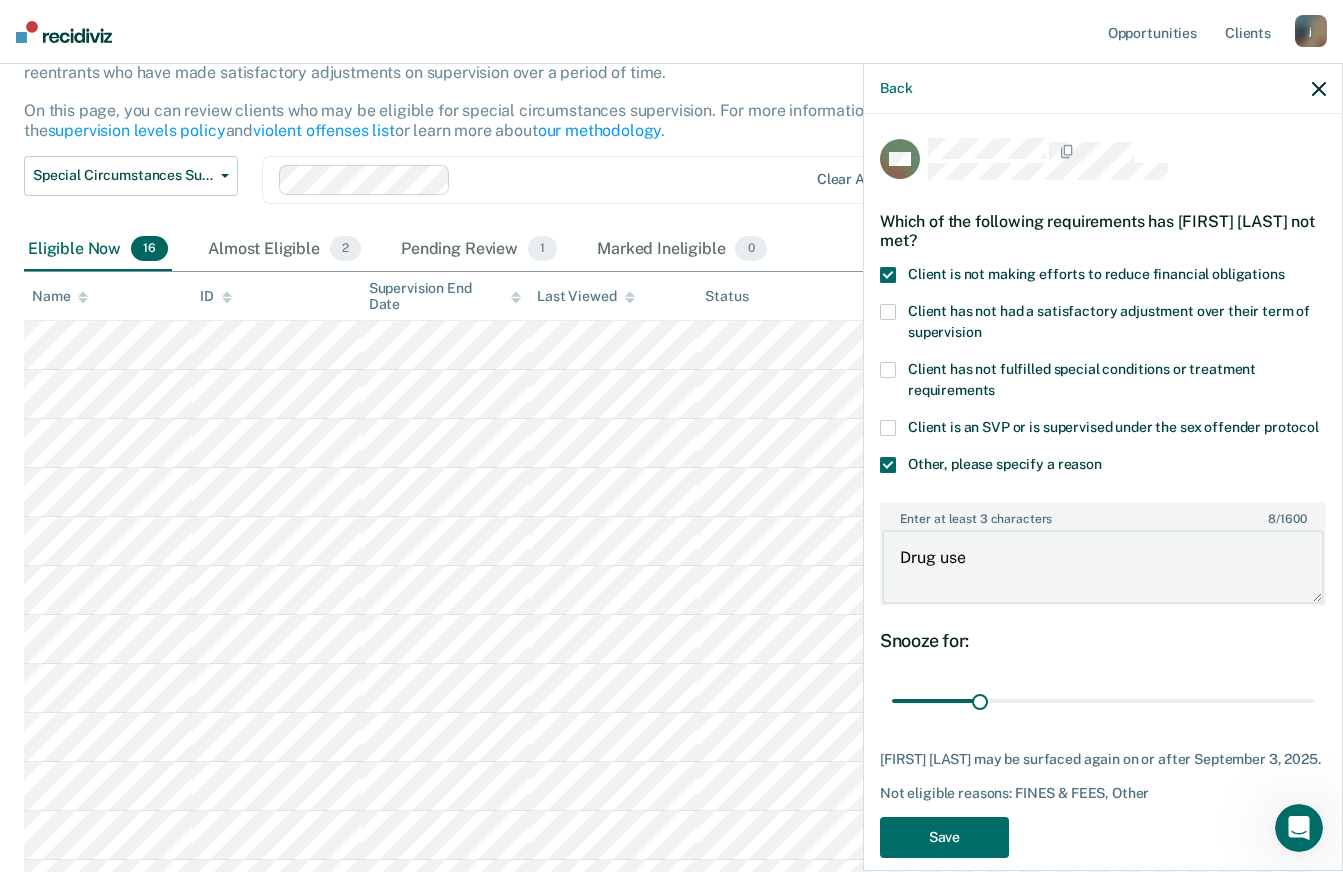 click at bounding box center (888, 465) 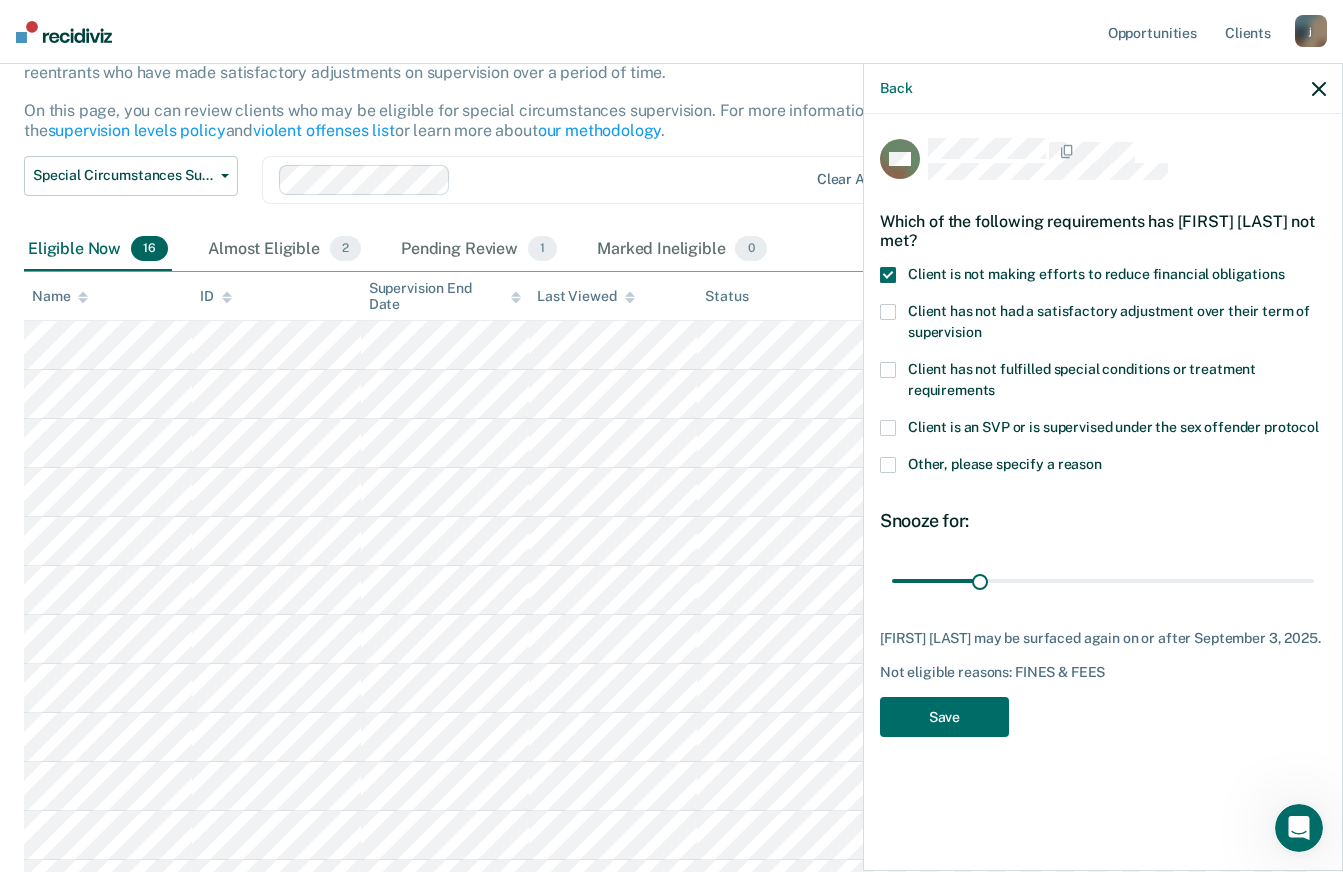 click at bounding box center (888, 370) 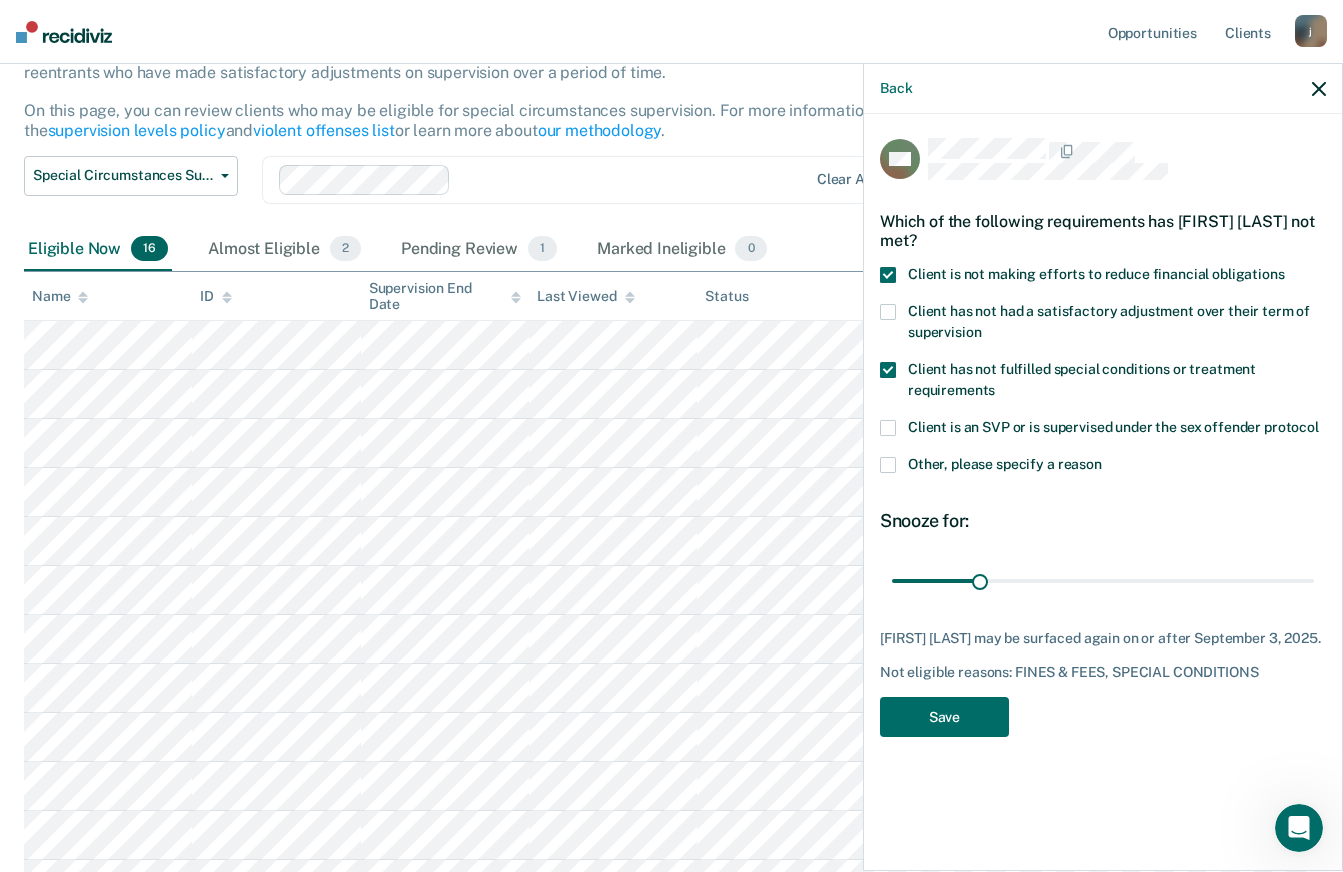click at bounding box center (888, 370) 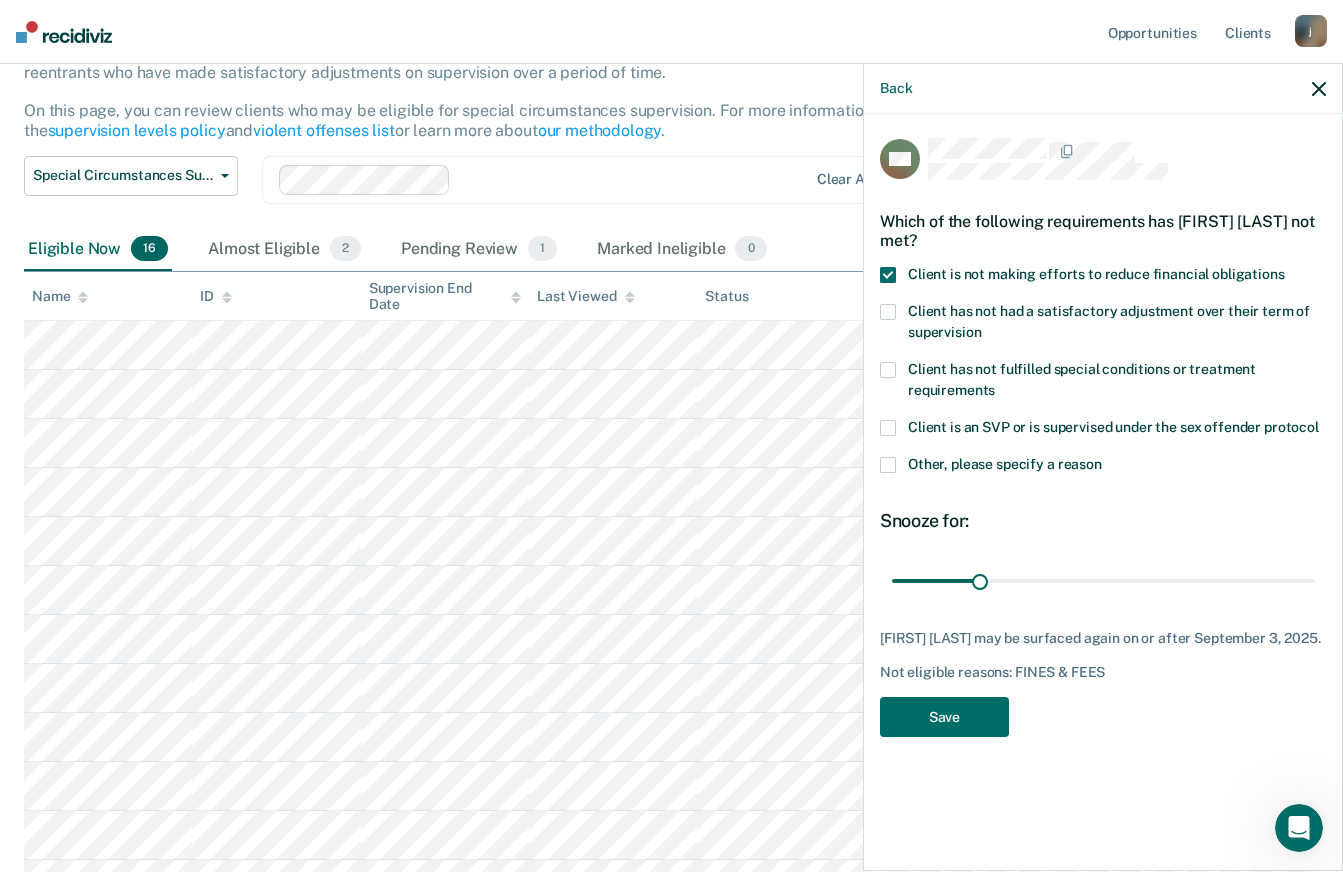 click at bounding box center [888, 465] 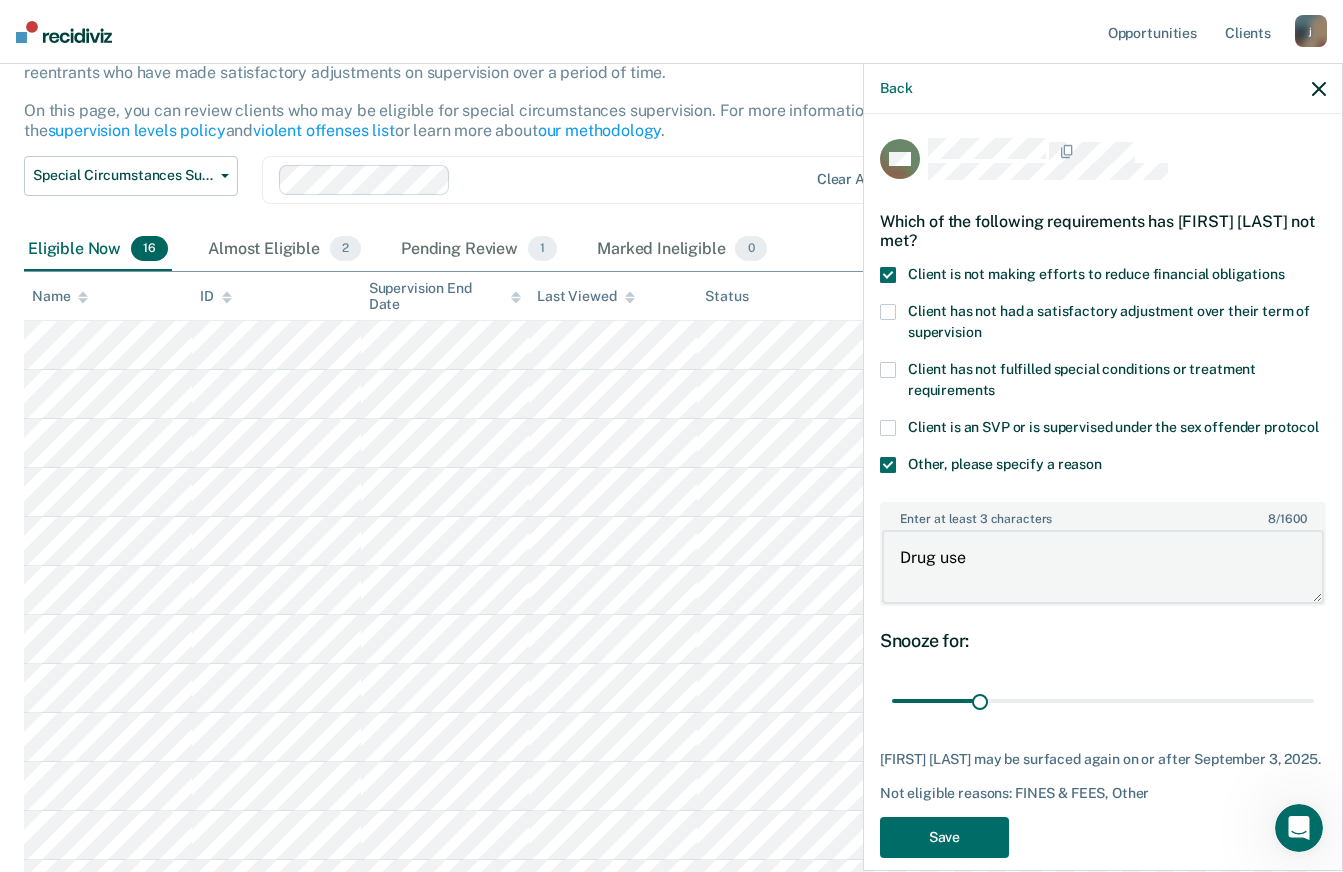 click on "Drug use" at bounding box center [1103, 567] 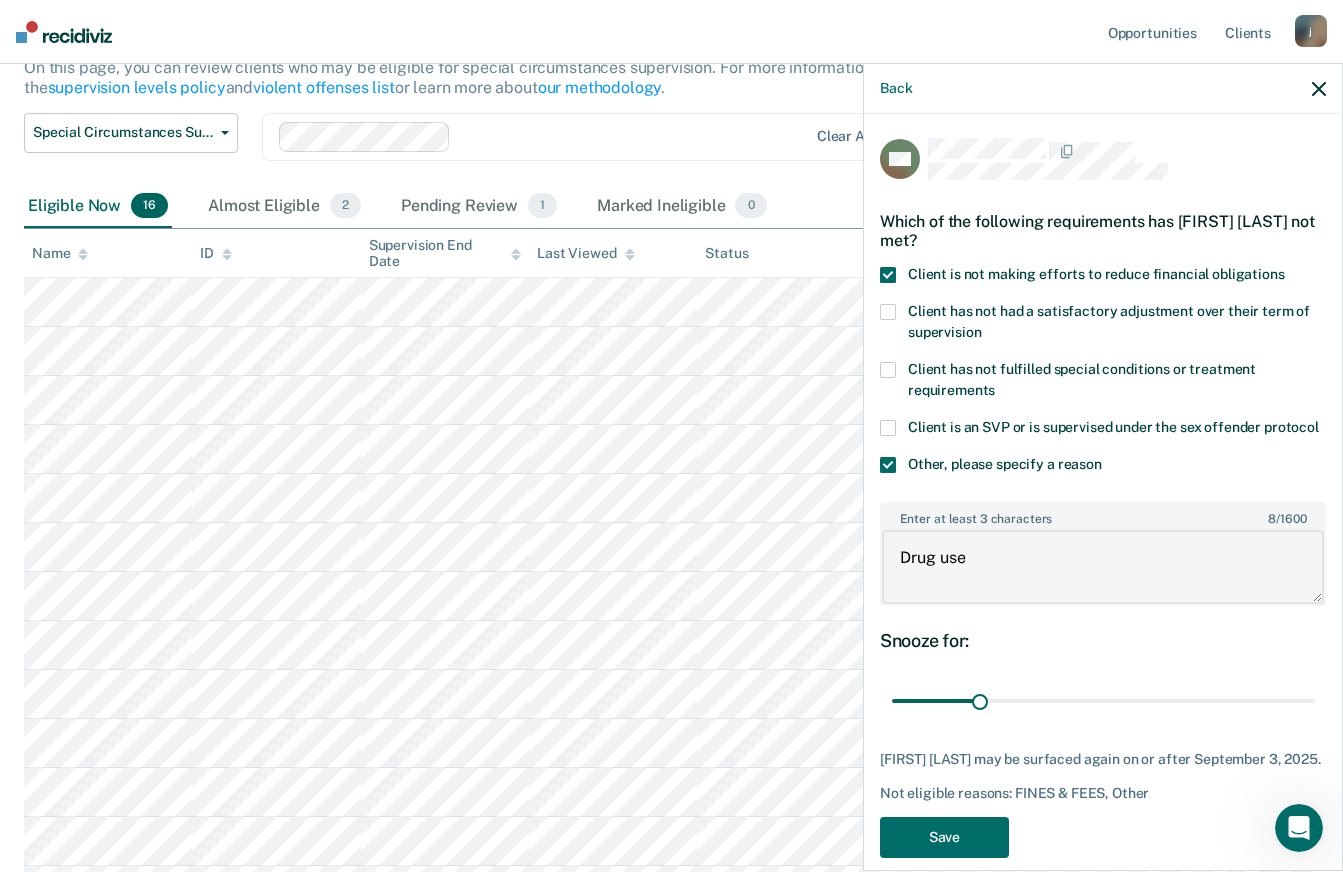 scroll, scrollTop: 0, scrollLeft: 0, axis: both 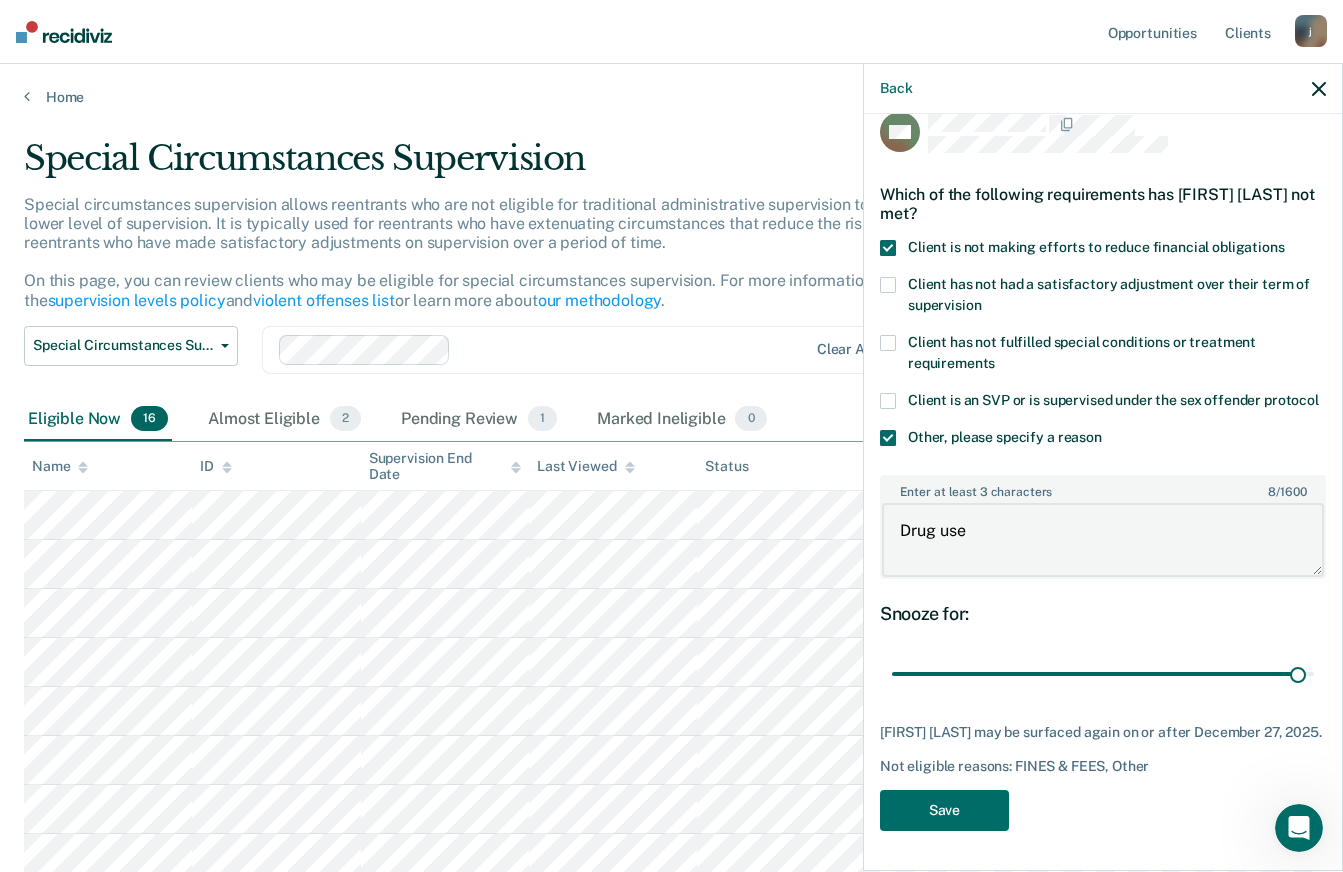 type on "148" 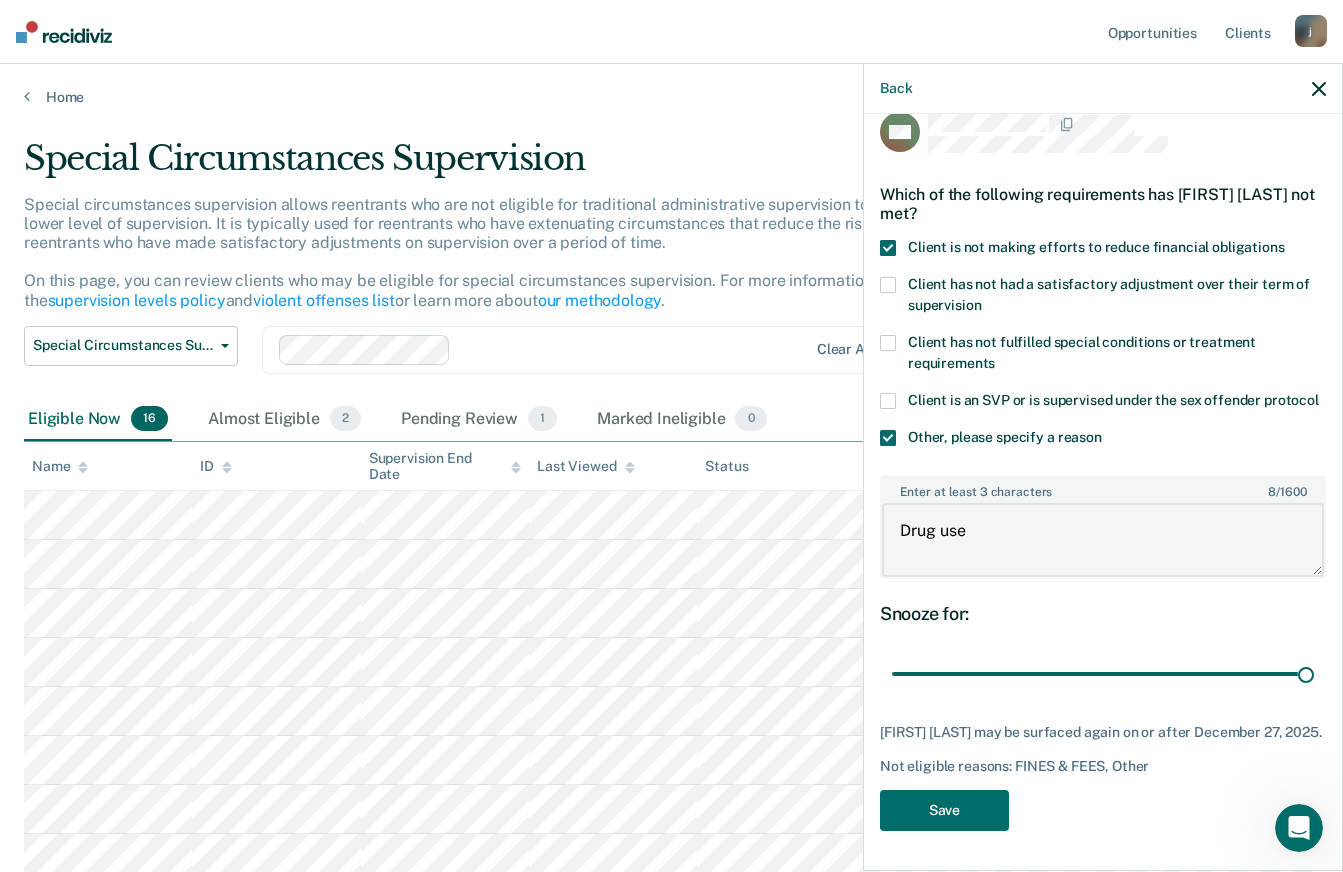scroll, scrollTop: 46, scrollLeft: 0, axis: vertical 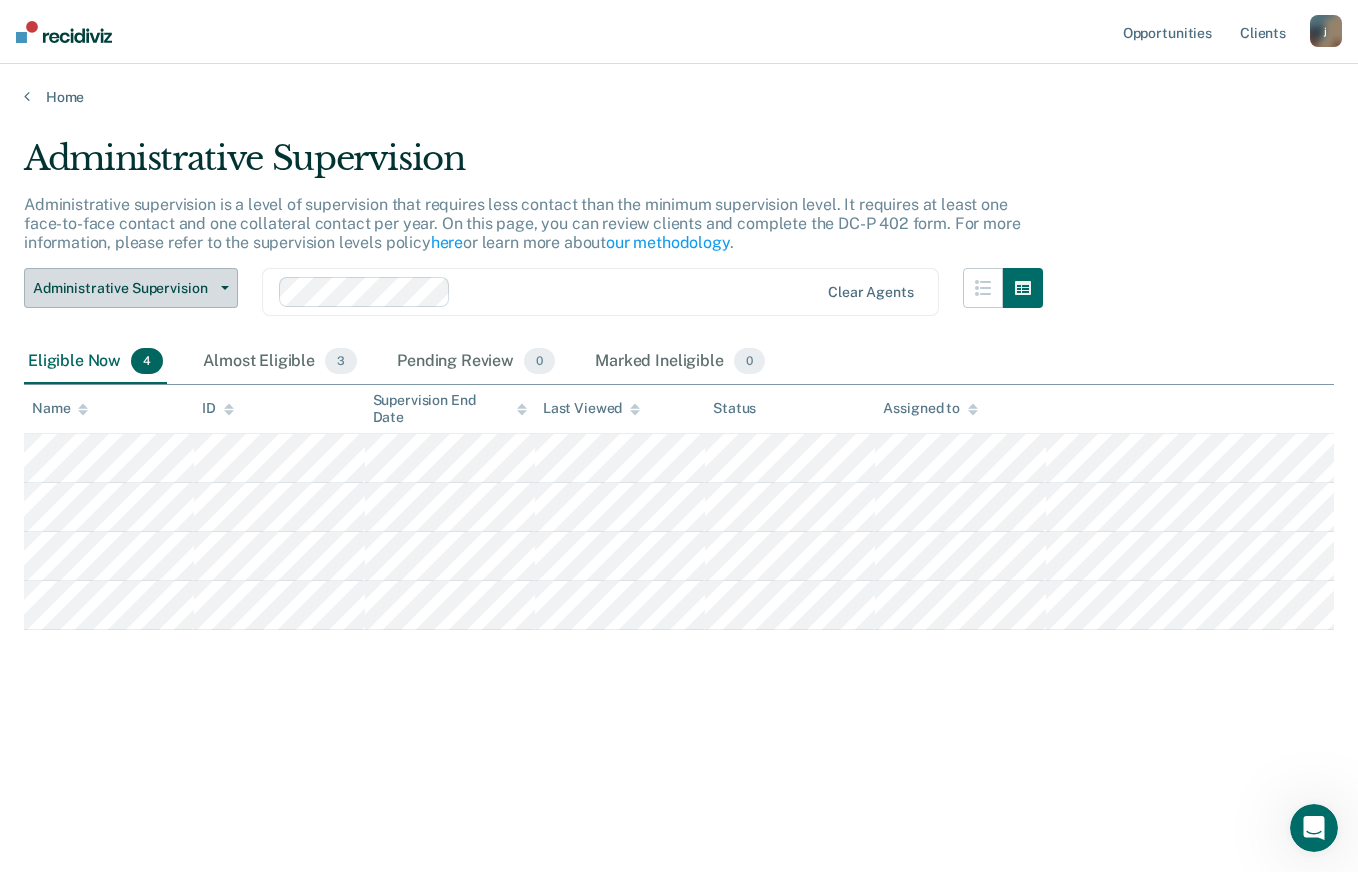 click 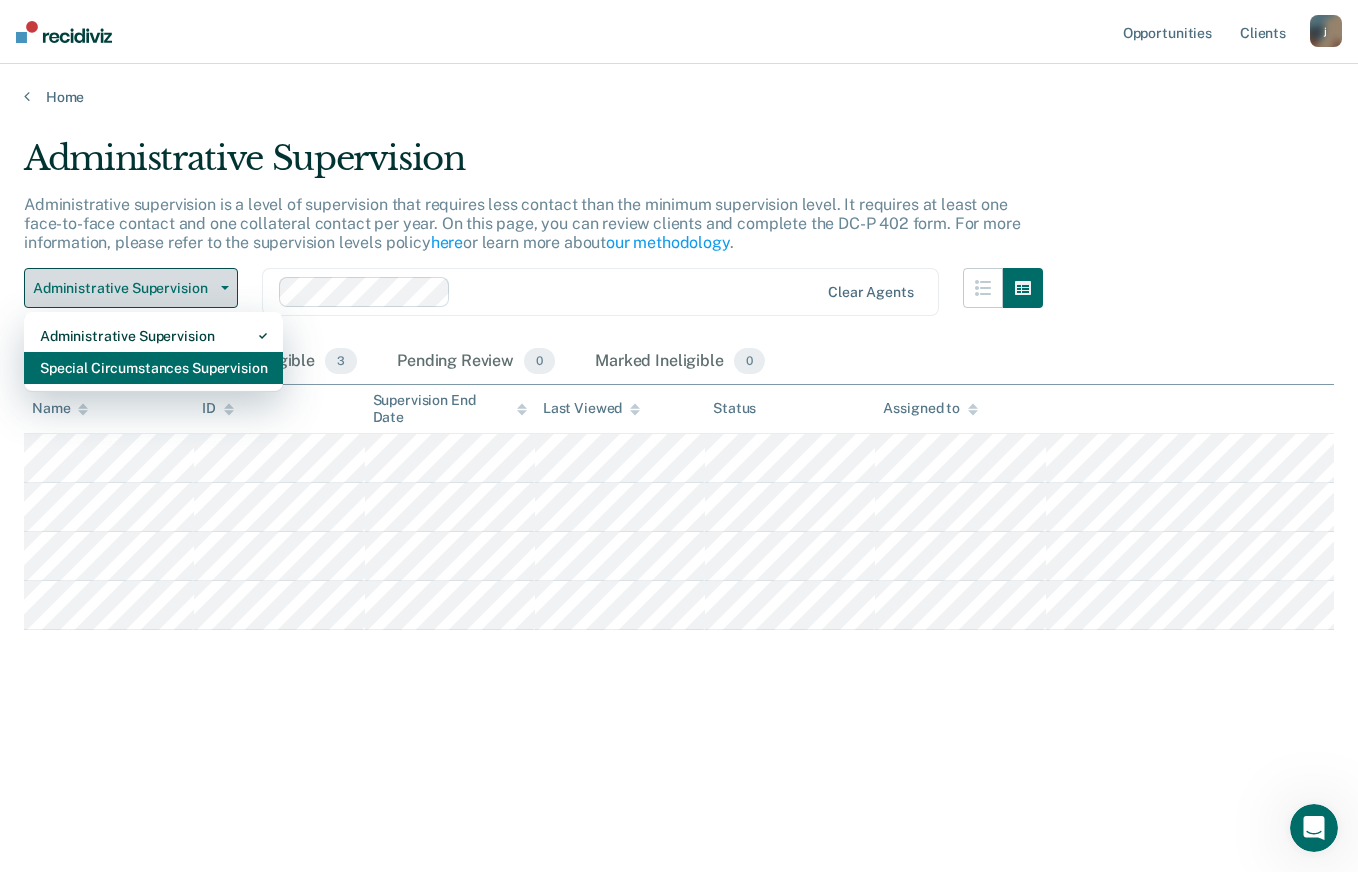 click on "Special Circumstances Supervision" at bounding box center (153, 368) 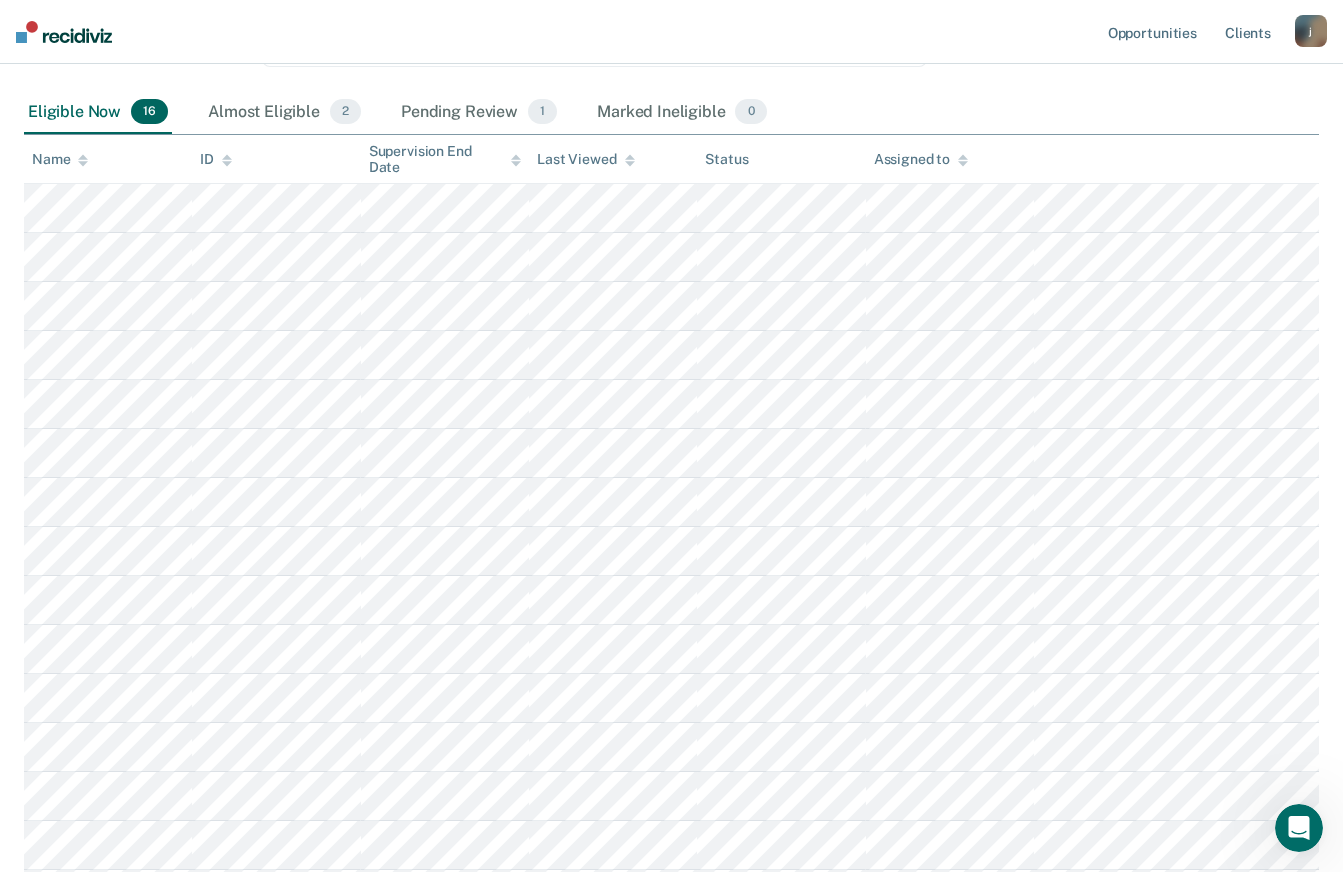 scroll, scrollTop: 271, scrollLeft: 0, axis: vertical 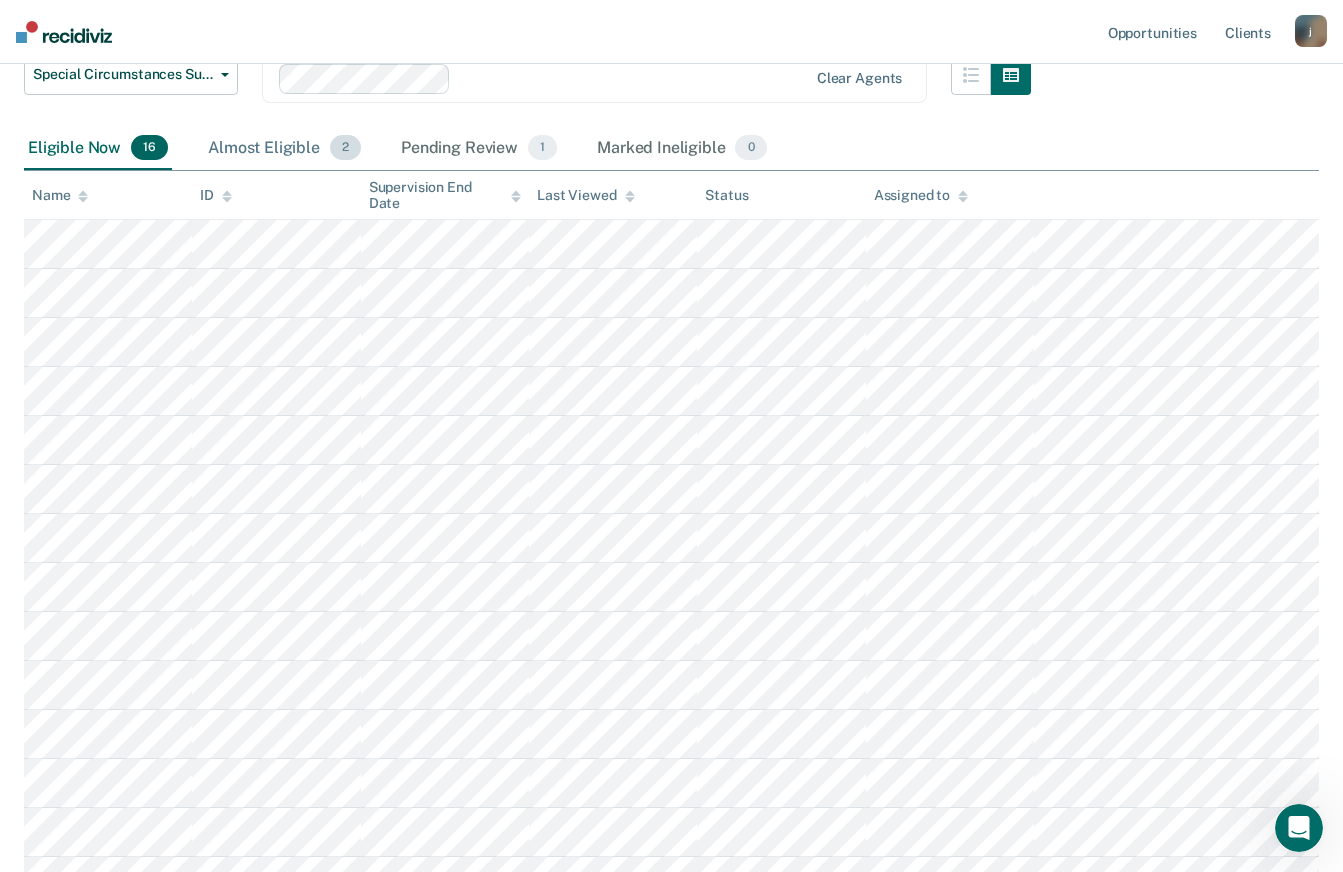 click on "Almost Eligible 2" at bounding box center (284, 149) 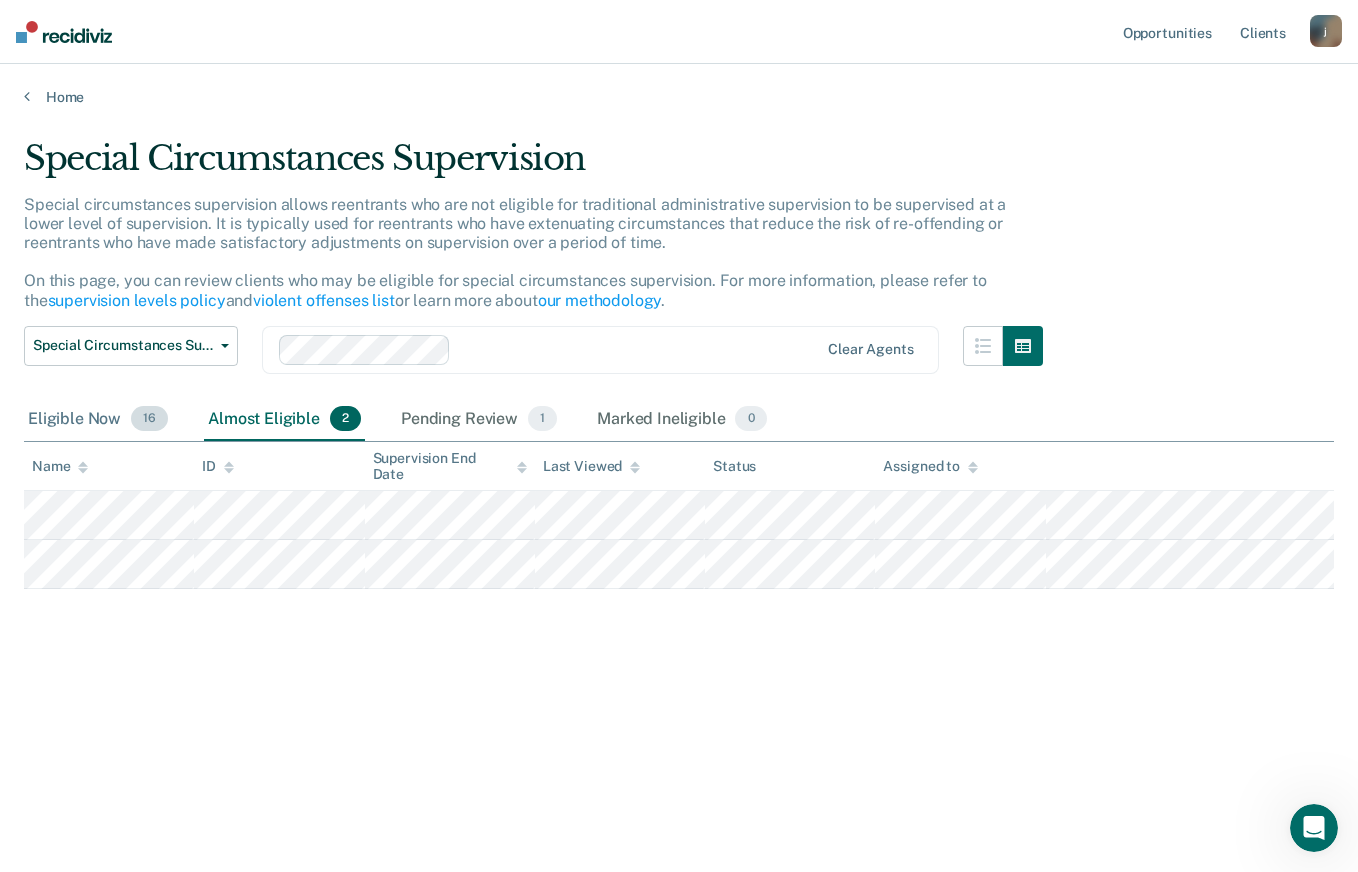 click on "Eligible Now 16" at bounding box center (98, 420) 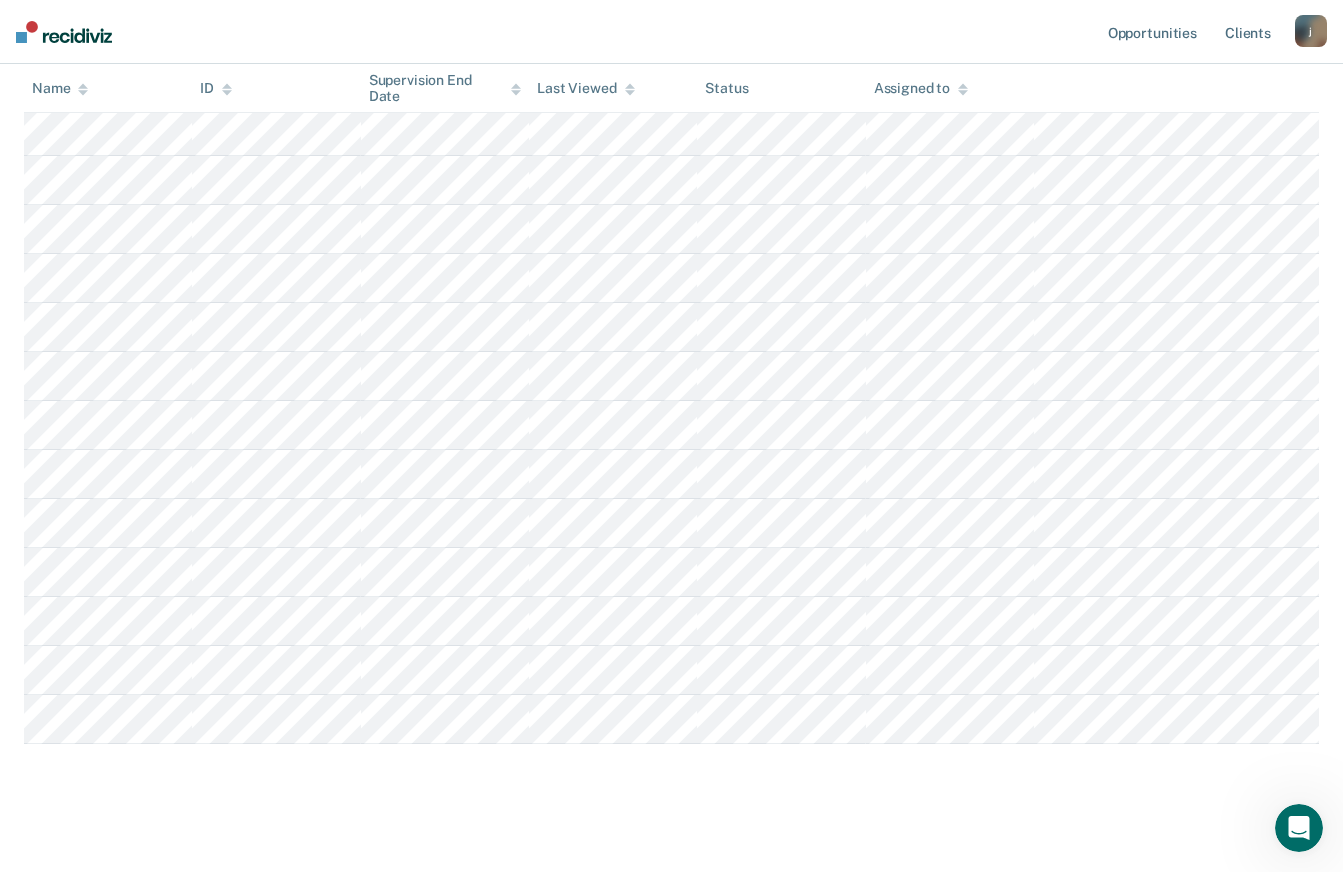 scroll, scrollTop: 547, scrollLeft: 0, axis: vertical 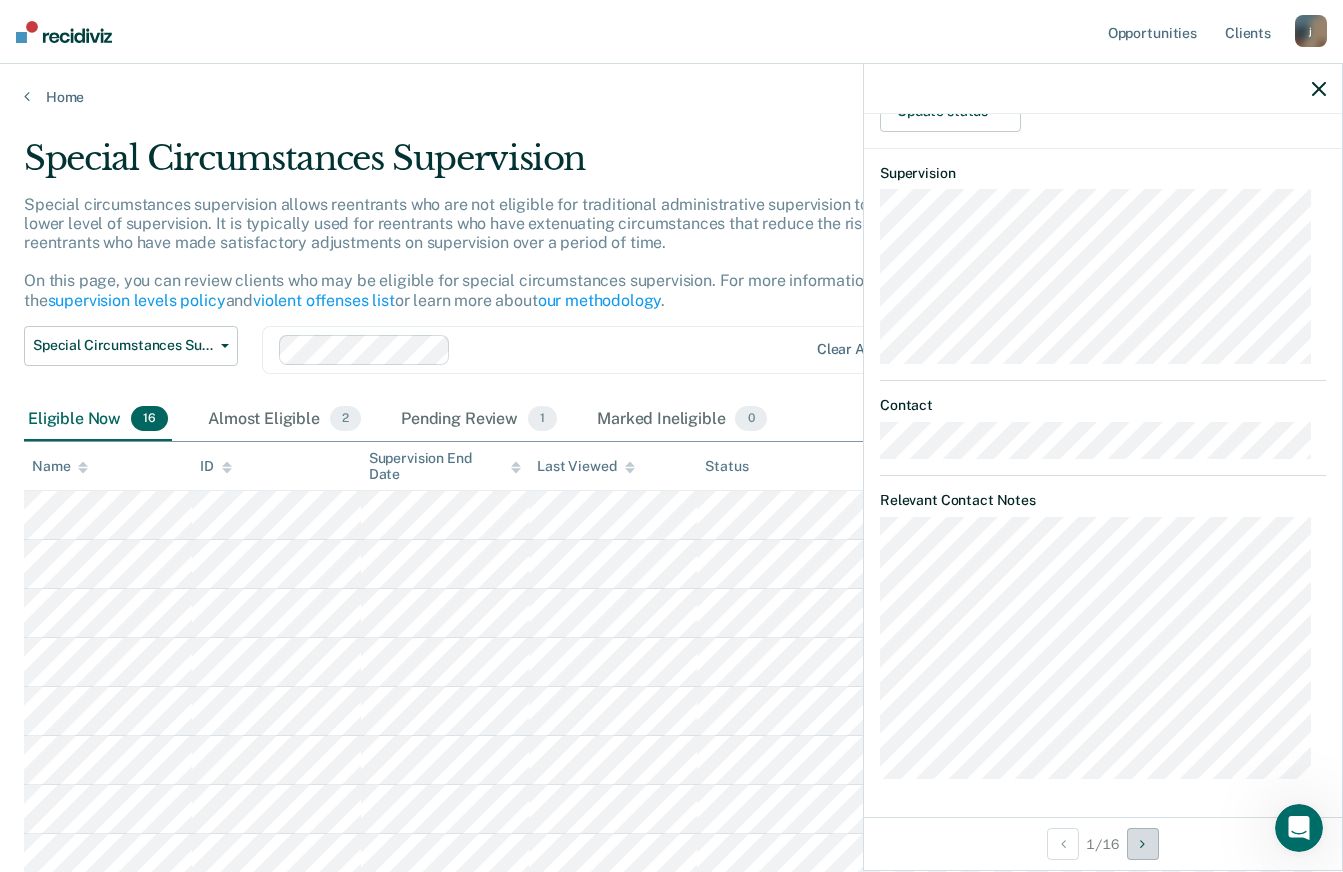 click at bounding box center (1142, 844) 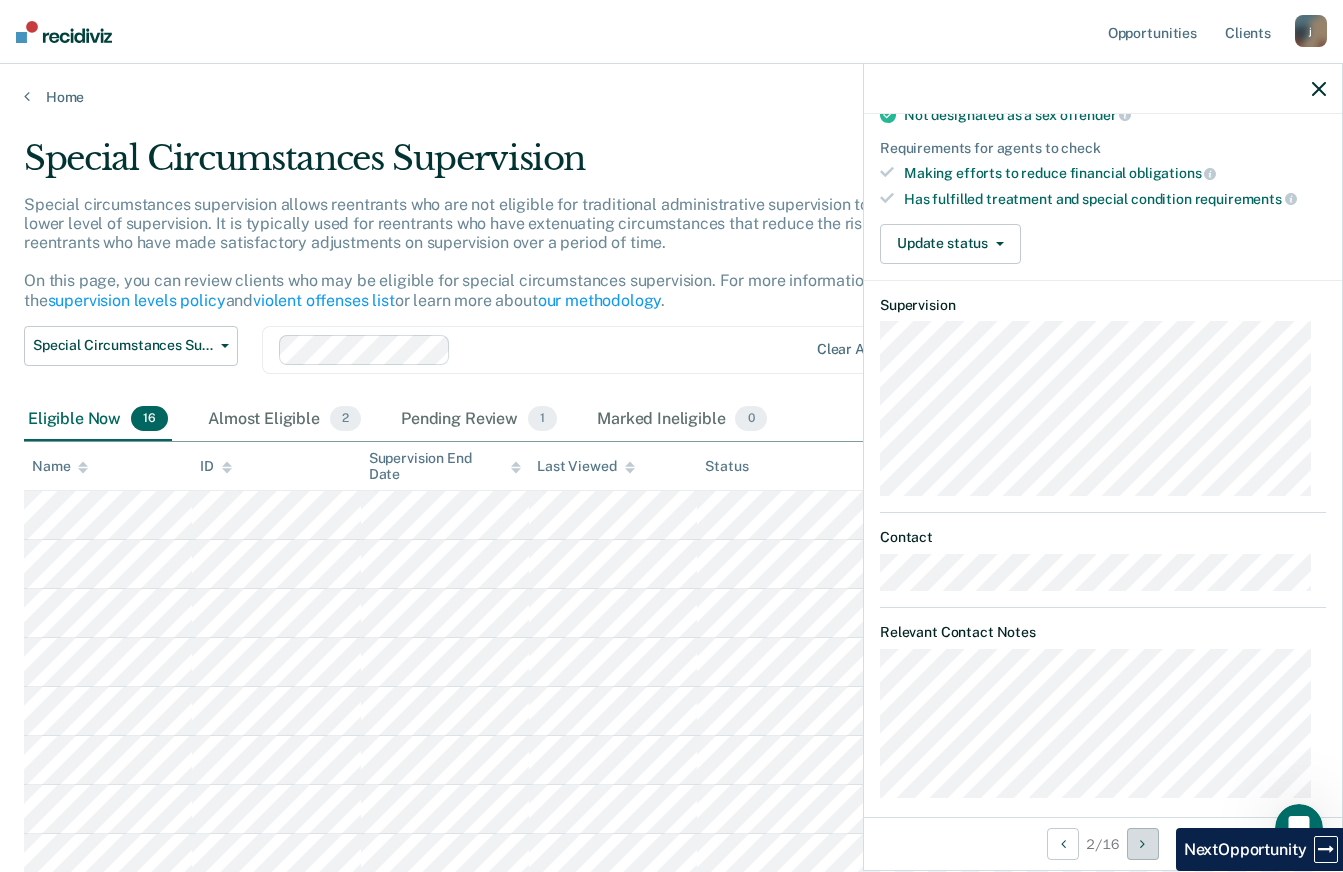 scroll, scrollTop: 300, scrollLeft: 0, axis: vertical 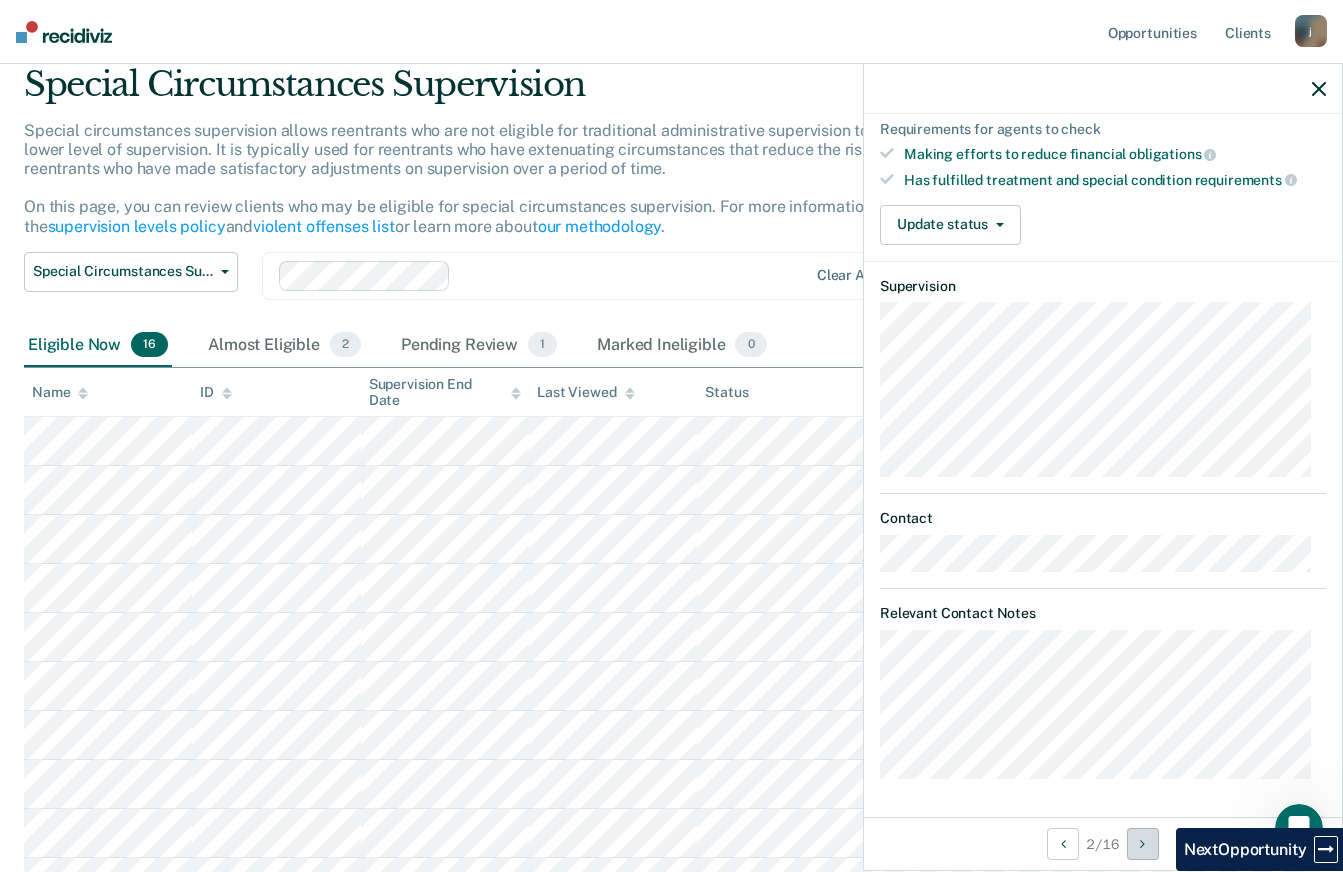 click at bounding box center [1142, 844] 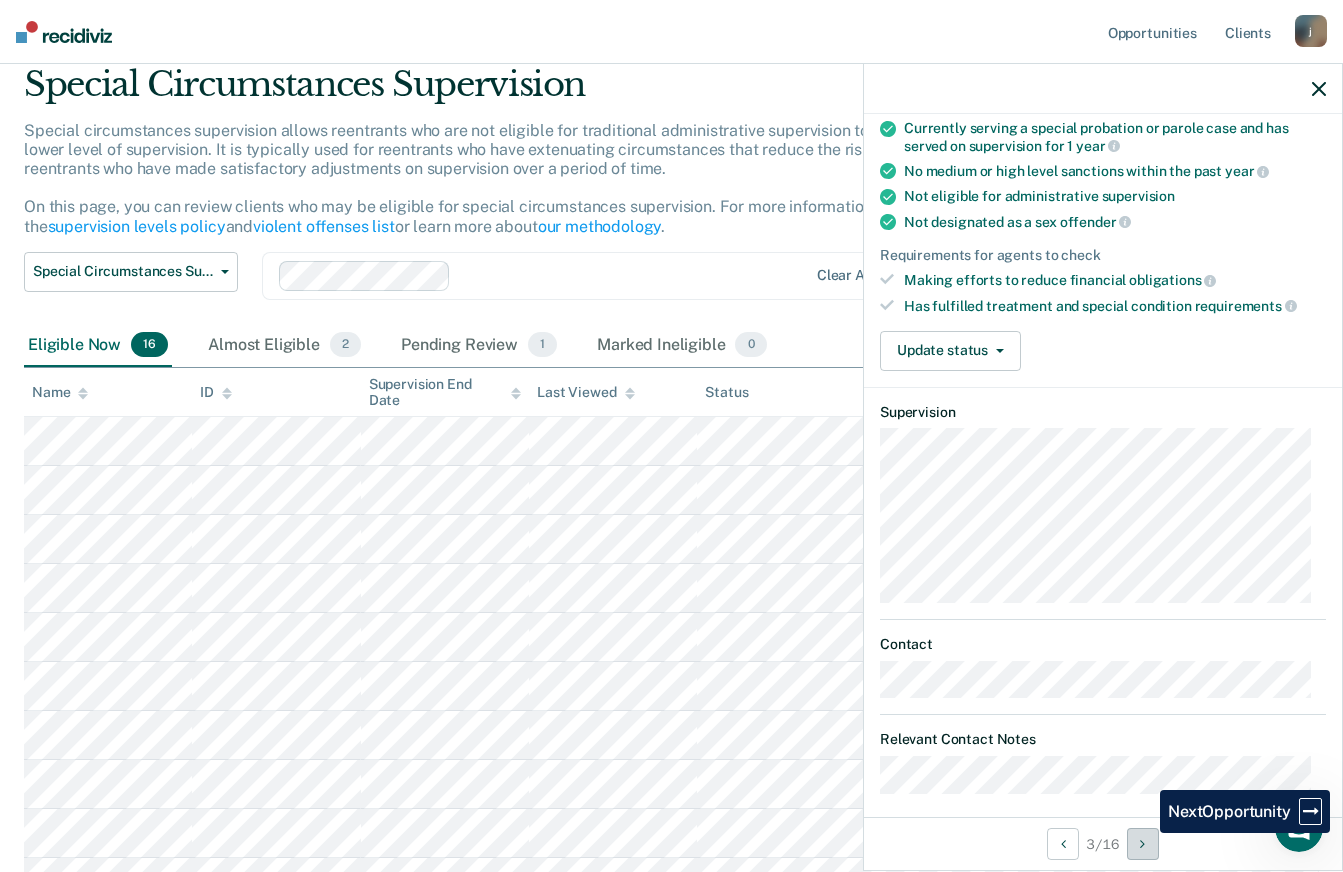 scroll, scrollTop: 188, scrollLeft: 0, axis: vertical 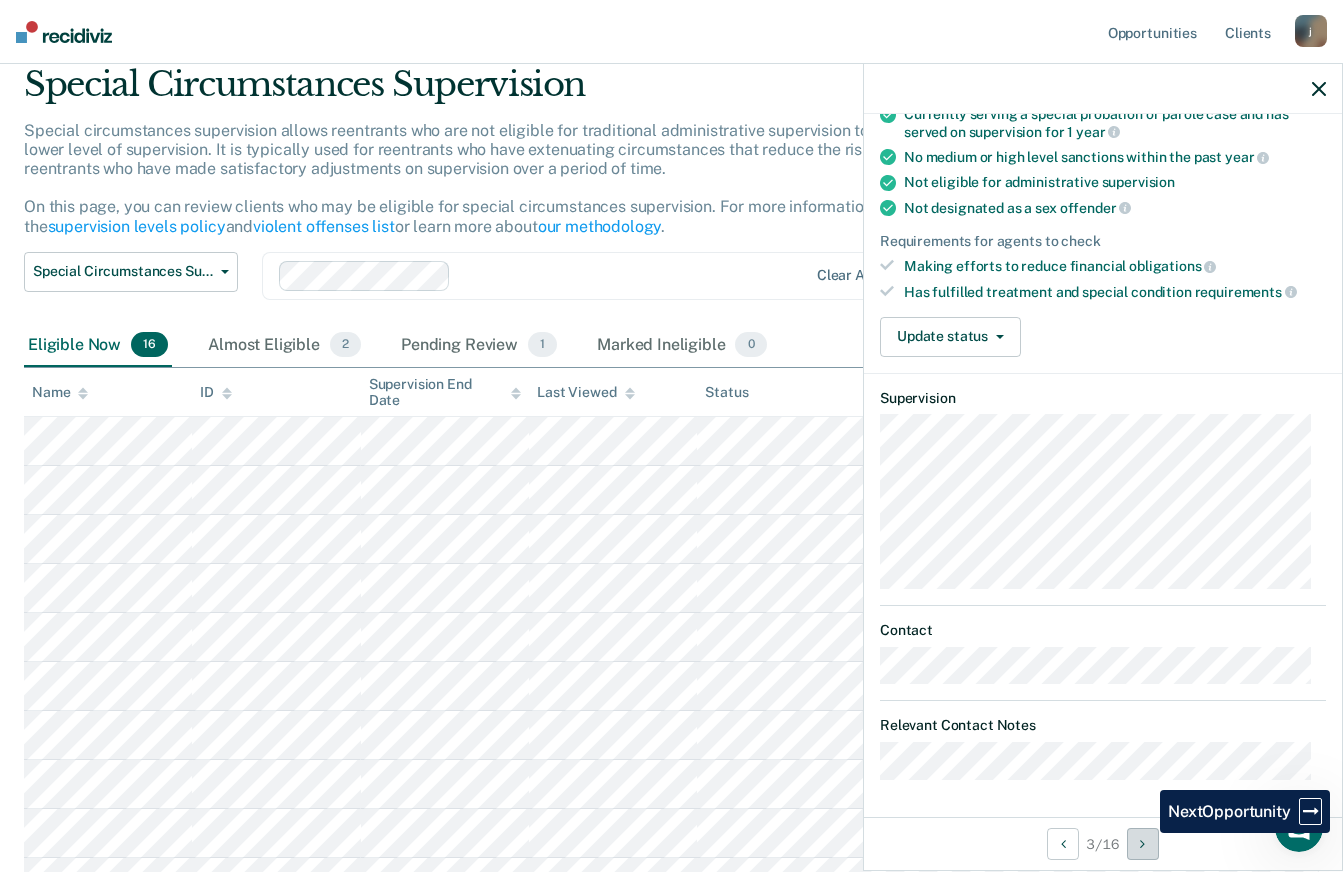 click at bounding box center [1142, 844] 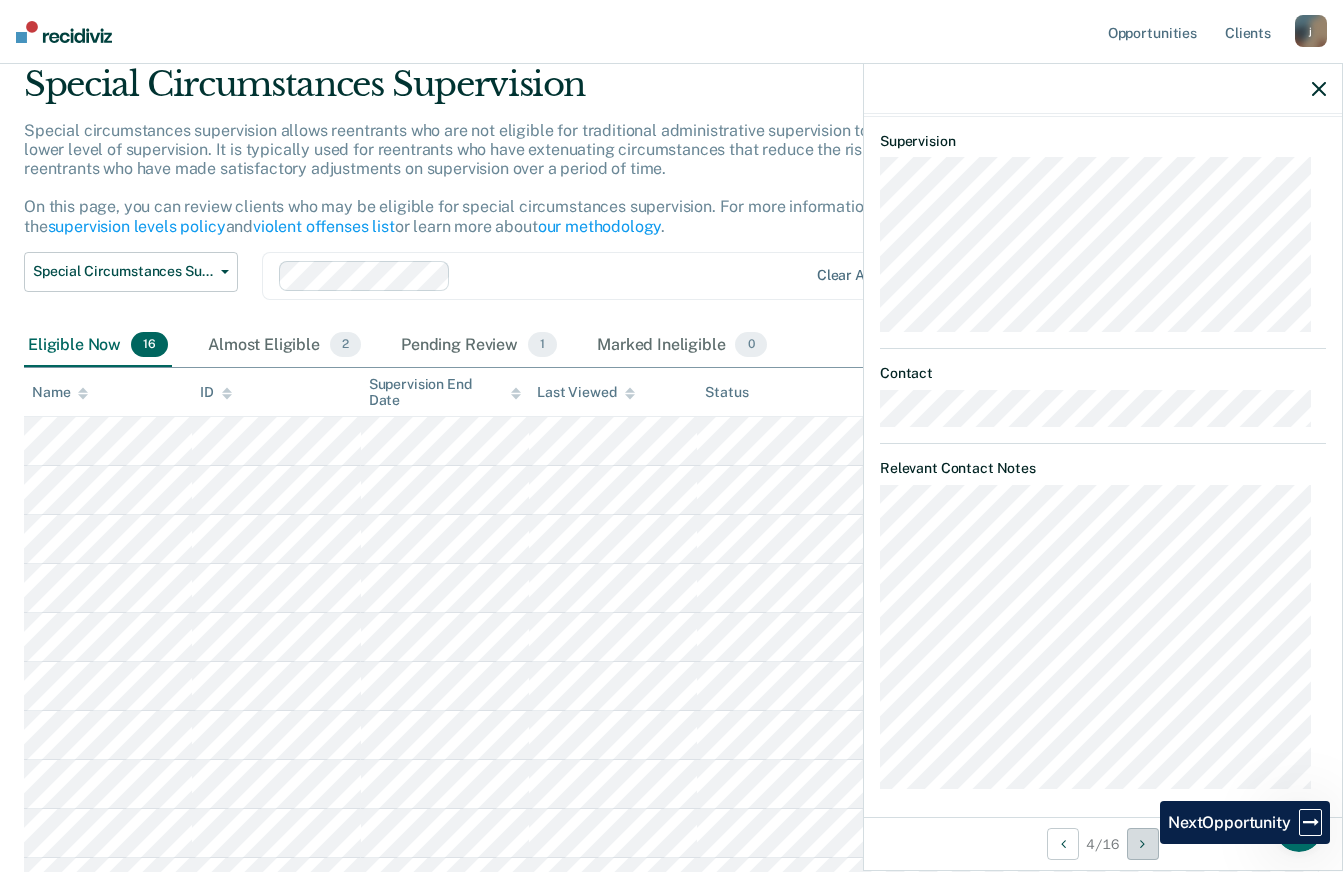scroll, scrollTop: 454, scrollLeft: 0, axis: vertical 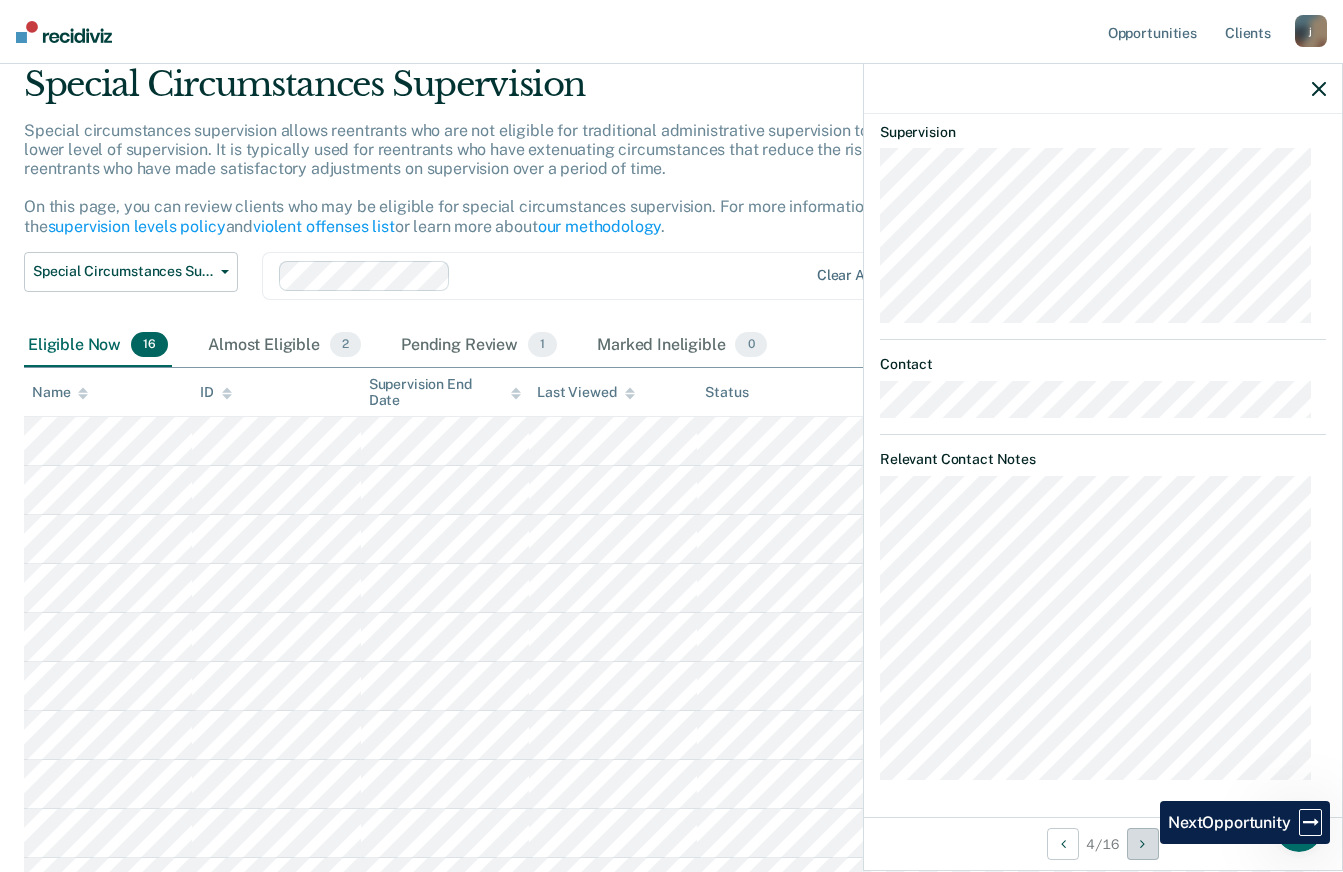 click at bounding box center [1142, 844] 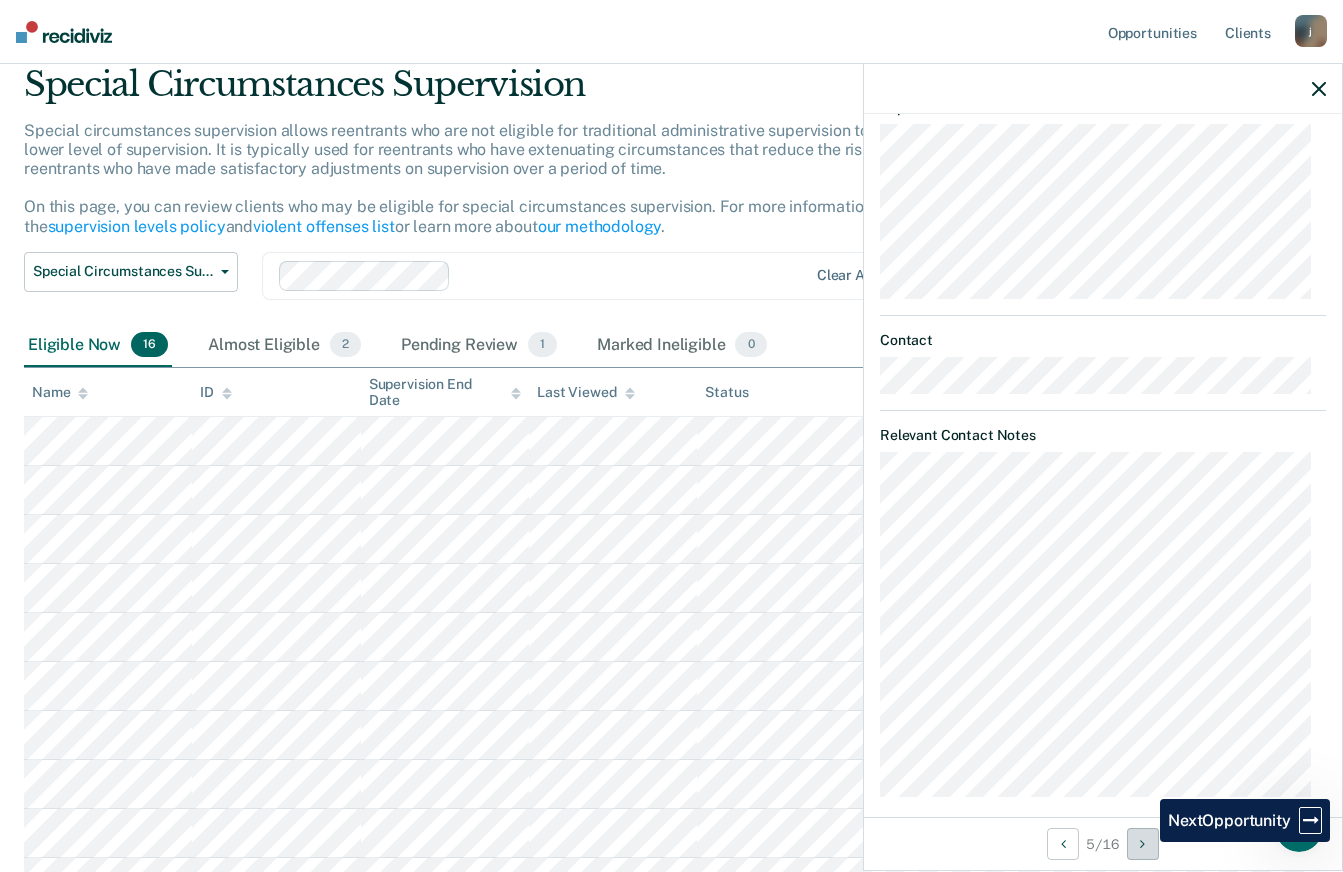 scroll, scrollTop: 480, scrollLeft: 0, axis: vertical 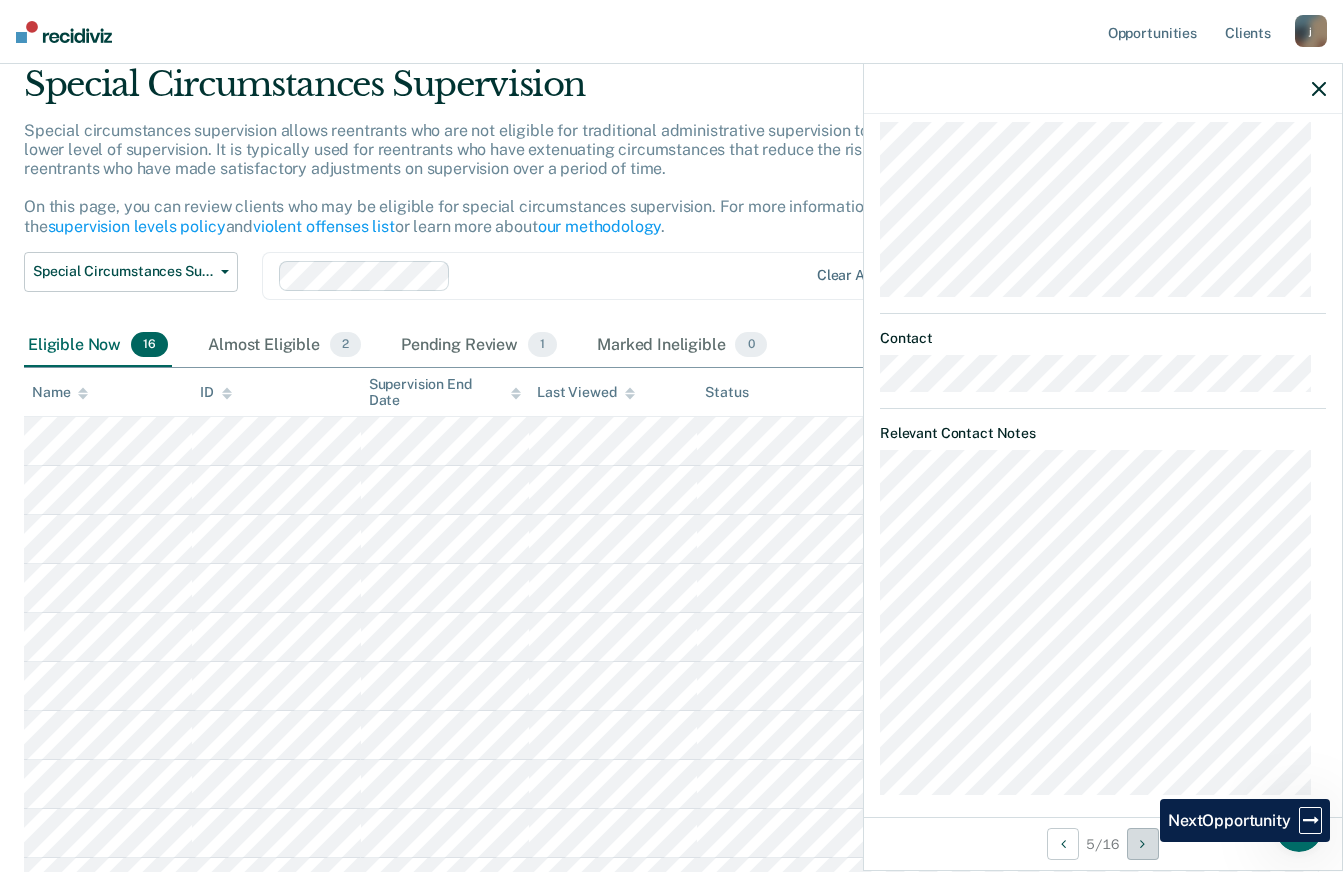 click at bounding box center [1142, 844] 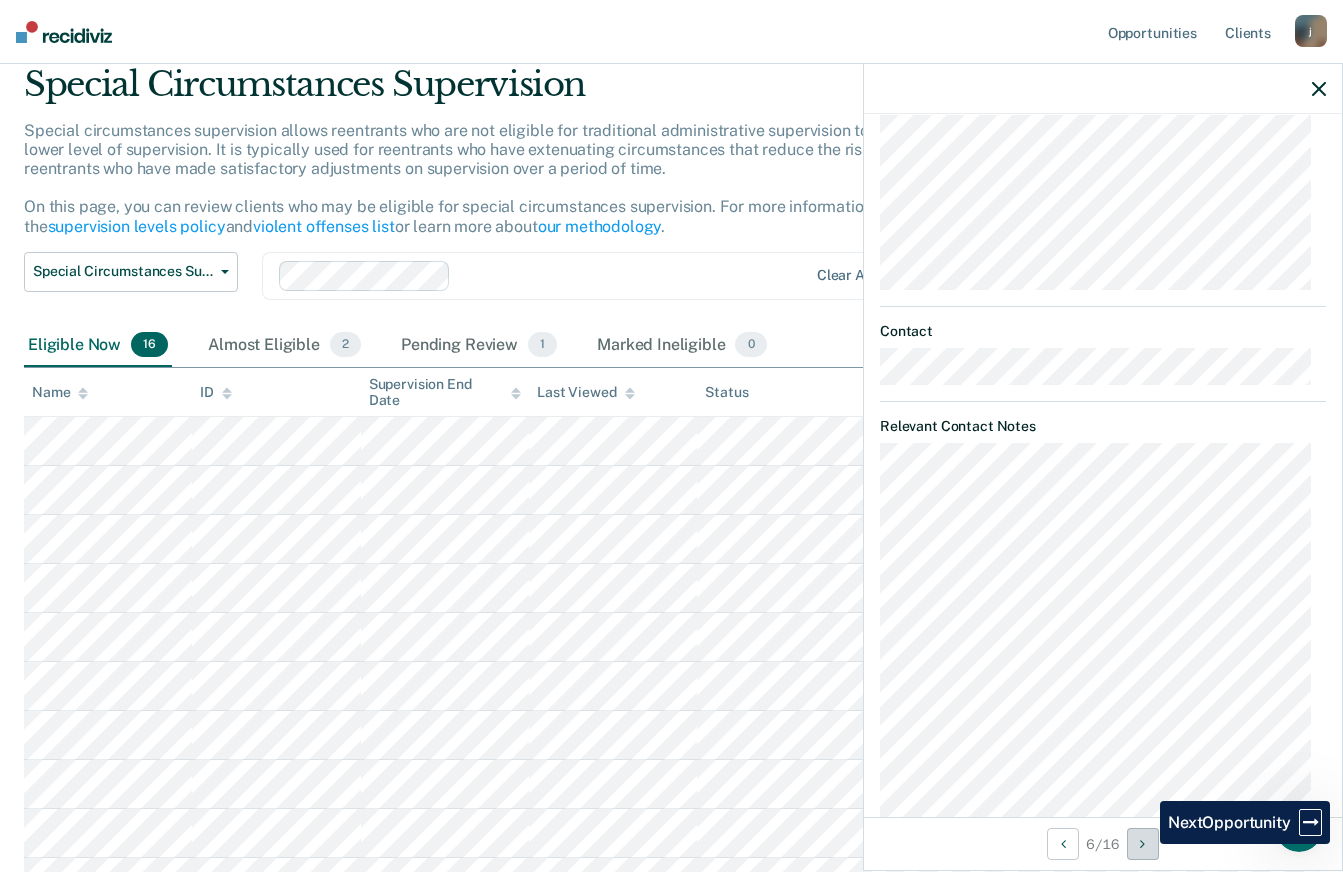 scroll, scrollTop: 655, scrollLeft: 0, axis: vertical 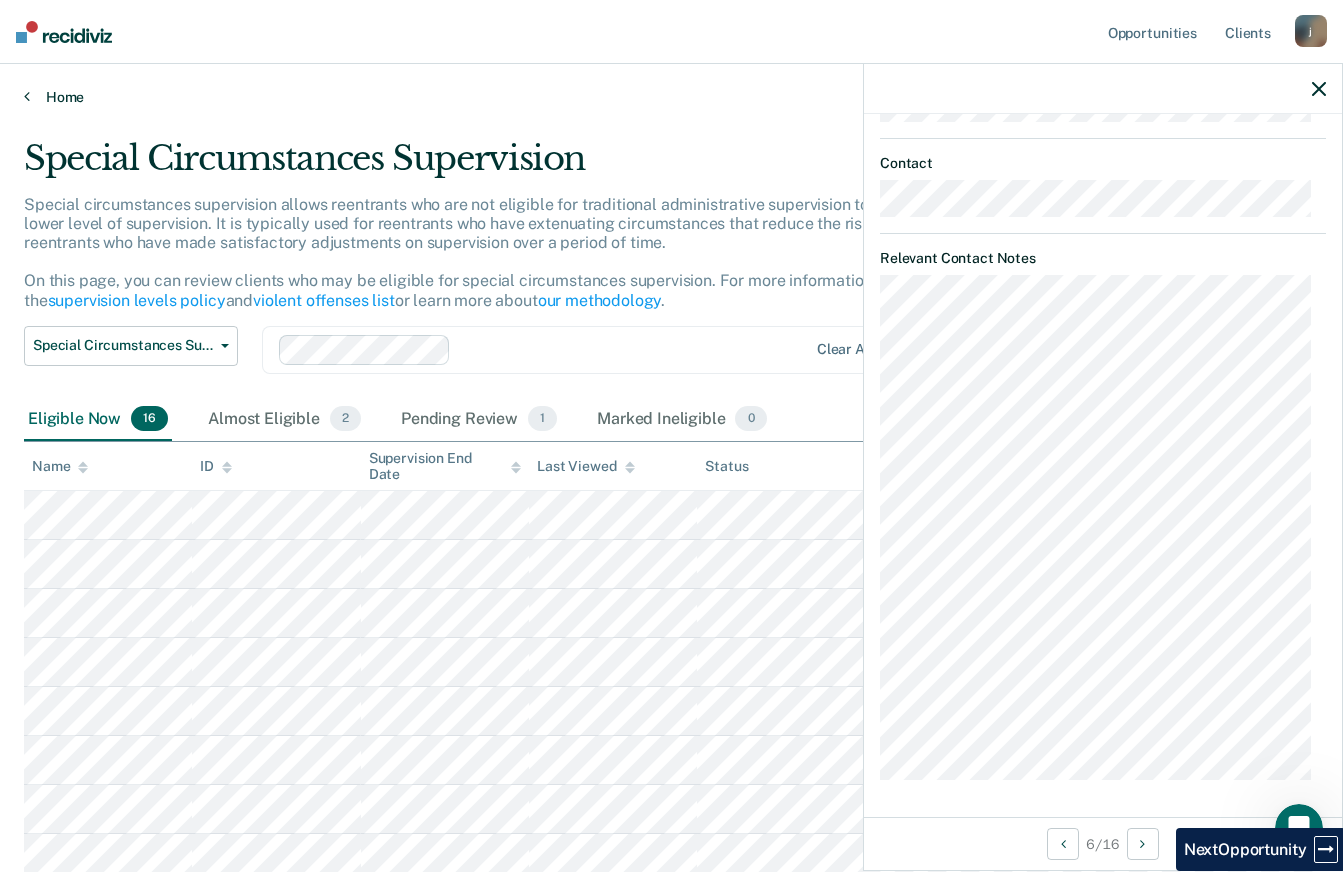 click on "Home" at bounding box center [671, 97] 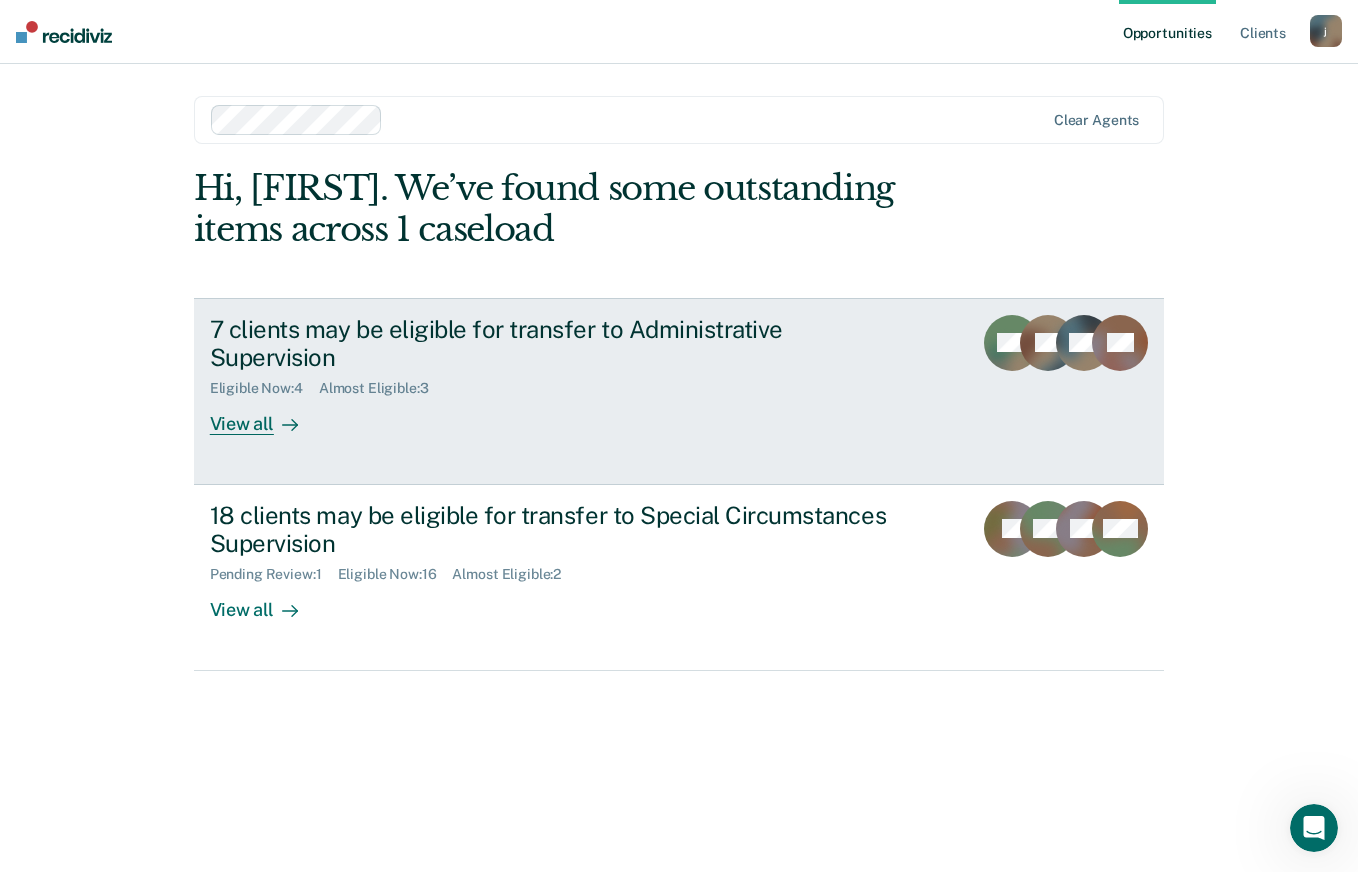 click on "View all" at bounding box center [266, 416] 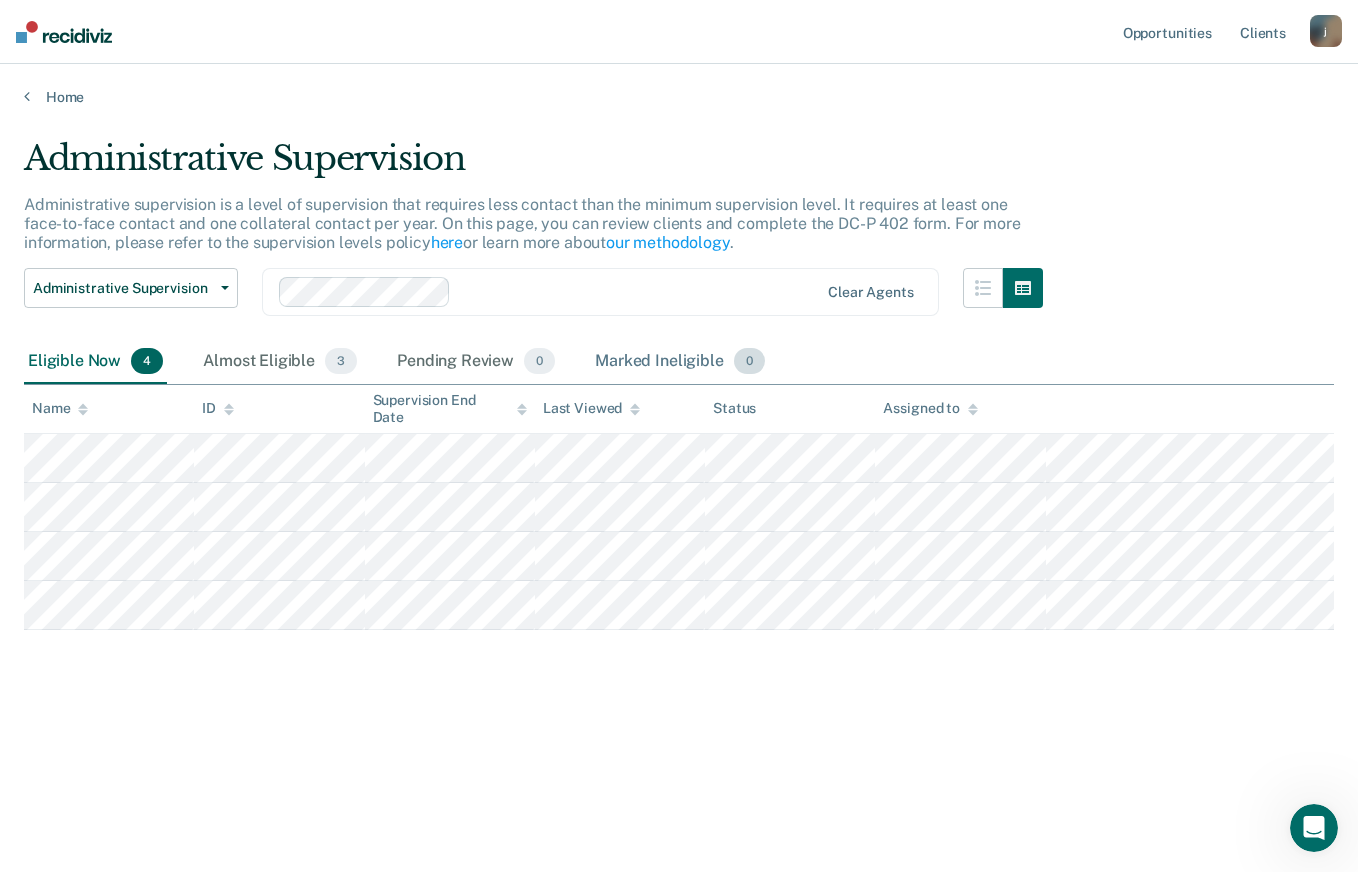 click on "Marked Ineligible 0" at bounding box center (680, 362) 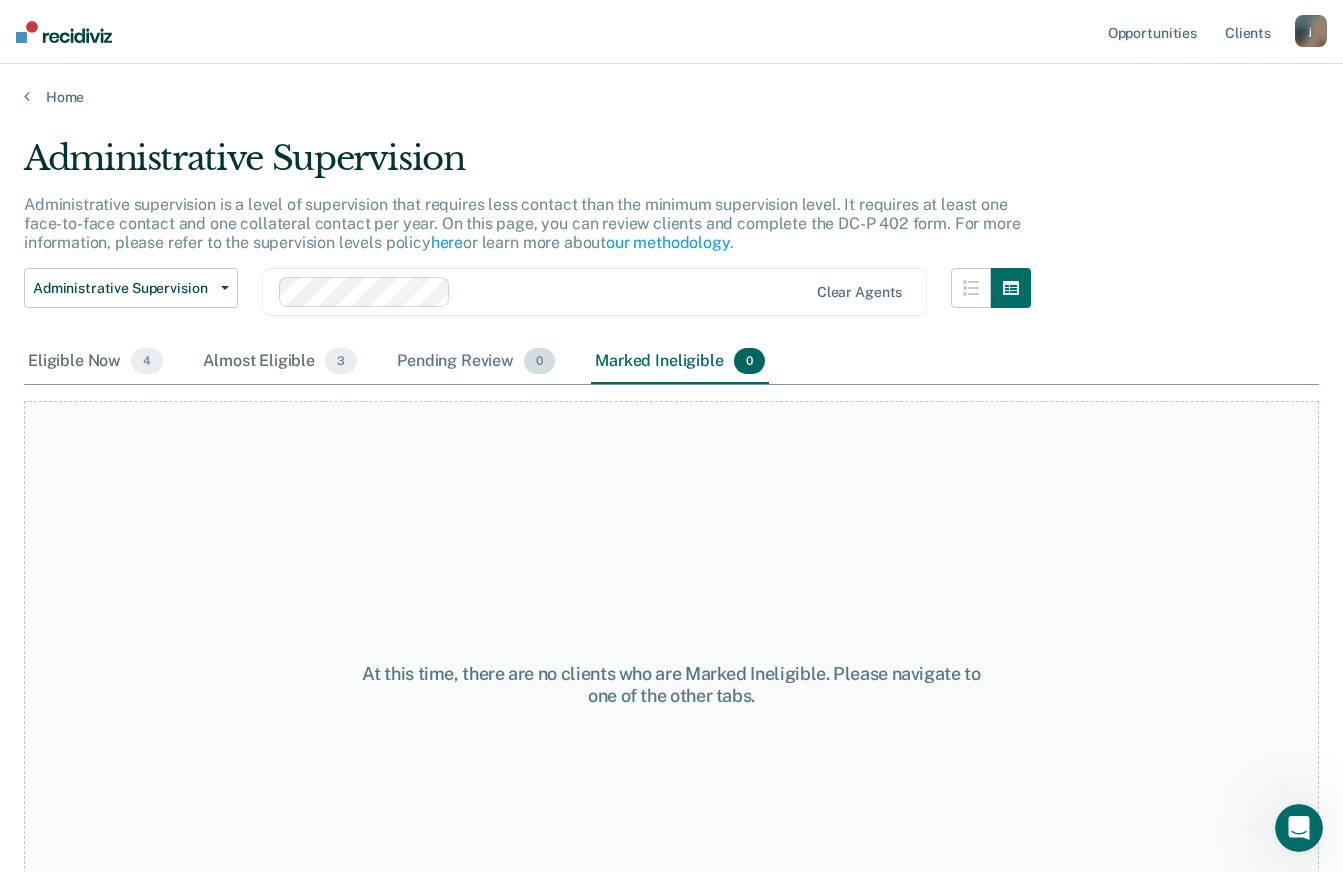 click on "Pending Review 0" at bounding box center [476, 362] 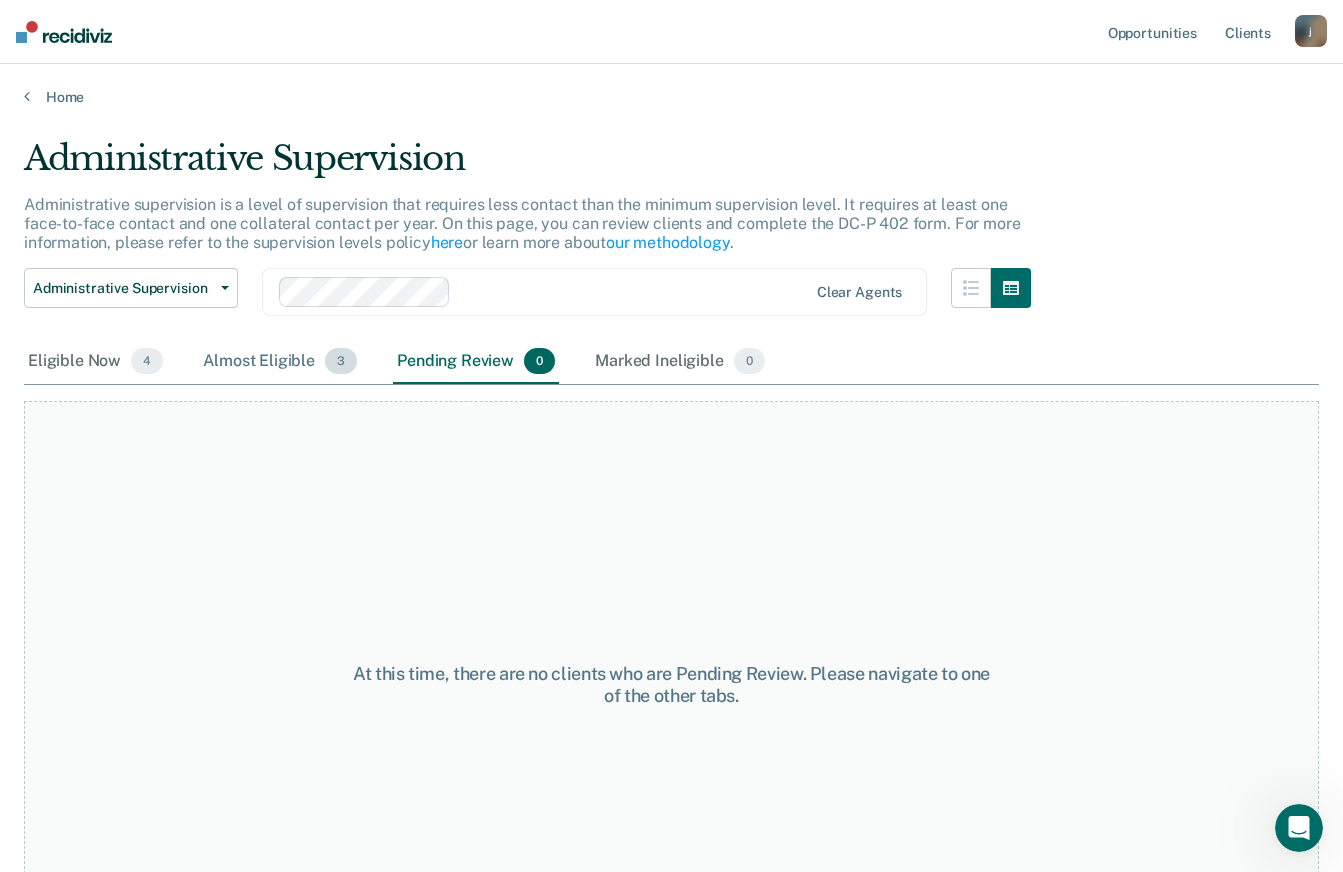 click on "Almost Eligible 3" at bounding box center (280, 362) 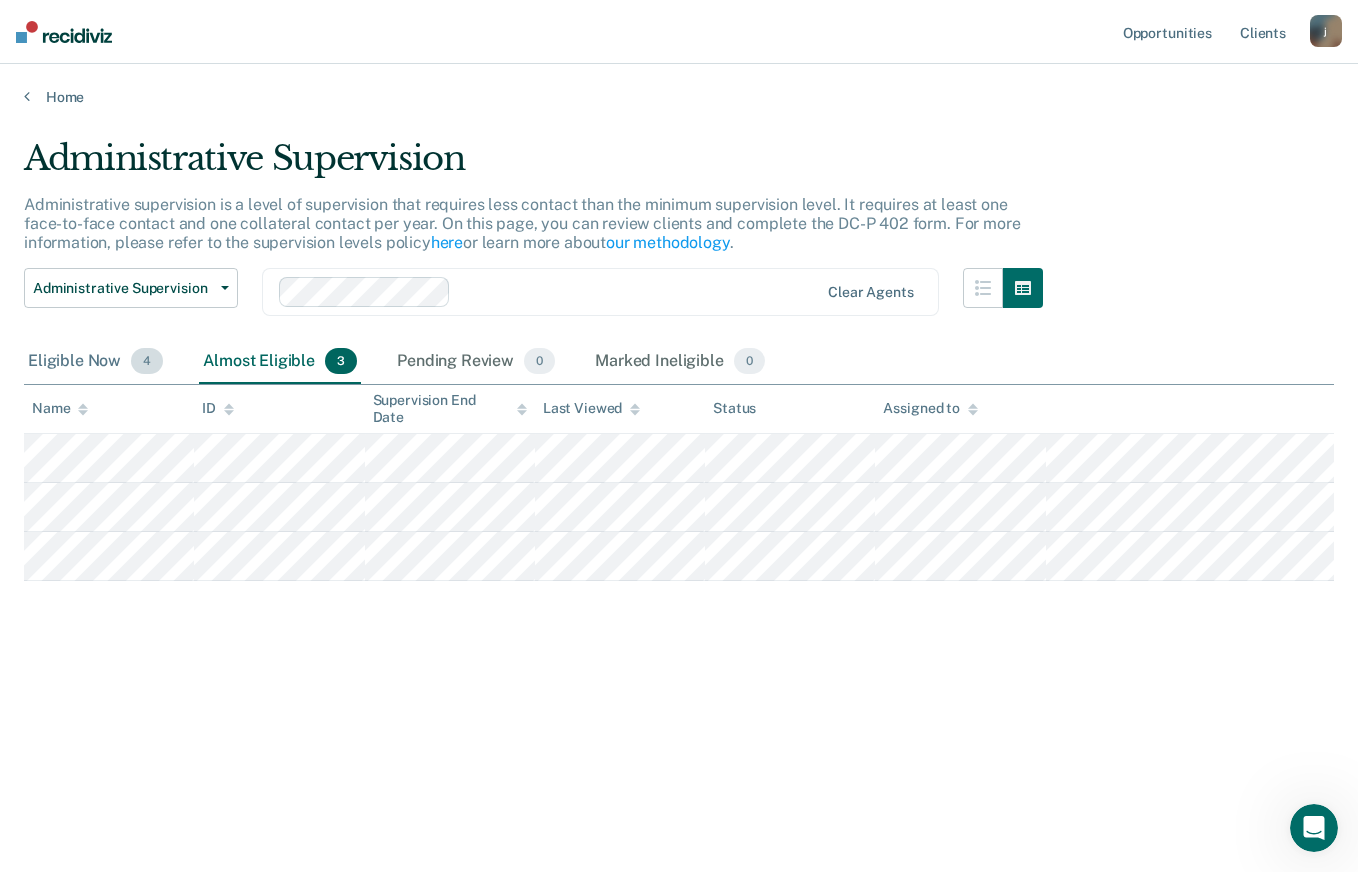 click on "Eligible Now 4" at bounding box center [95, 362] 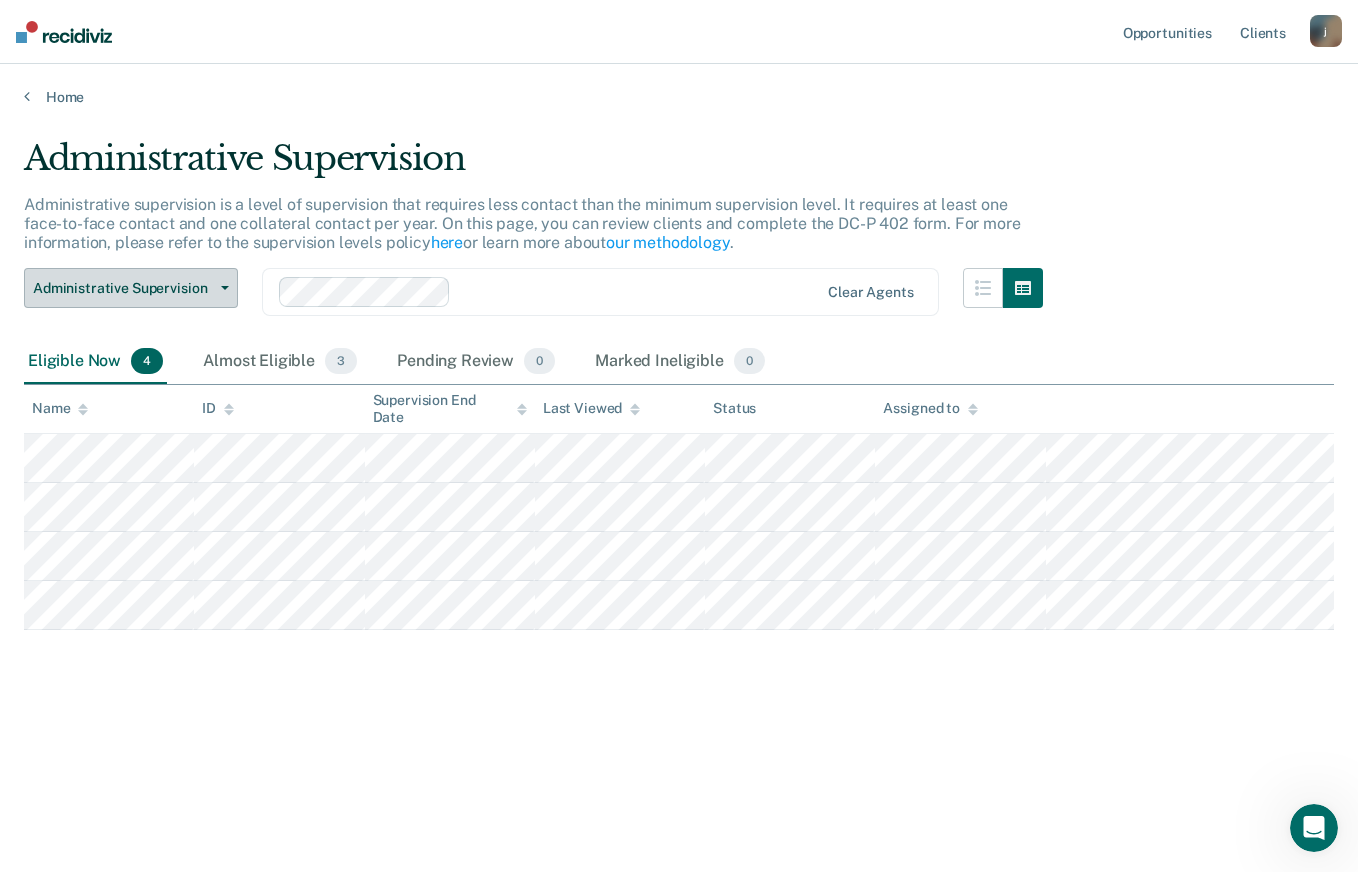 click 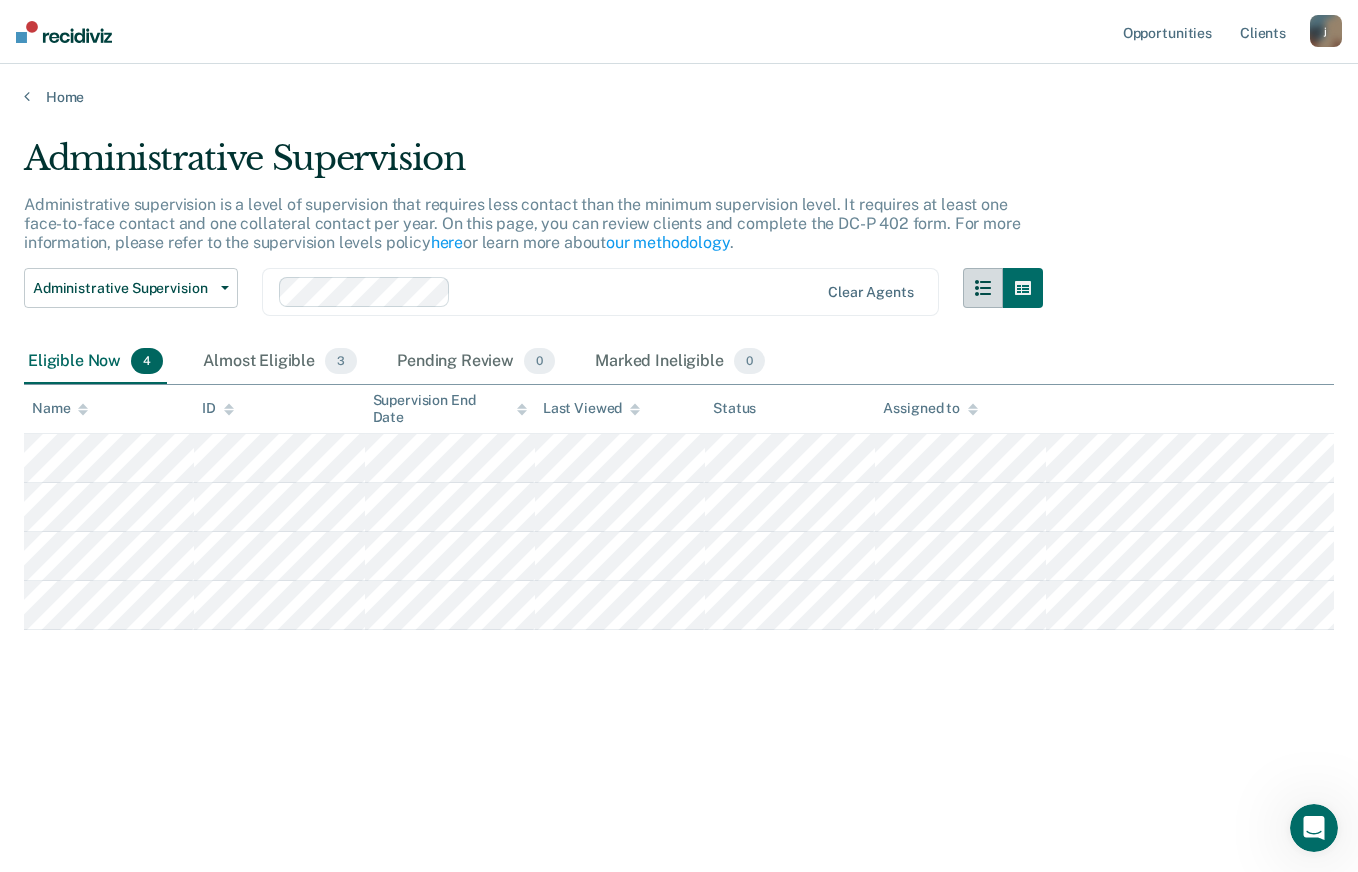 click 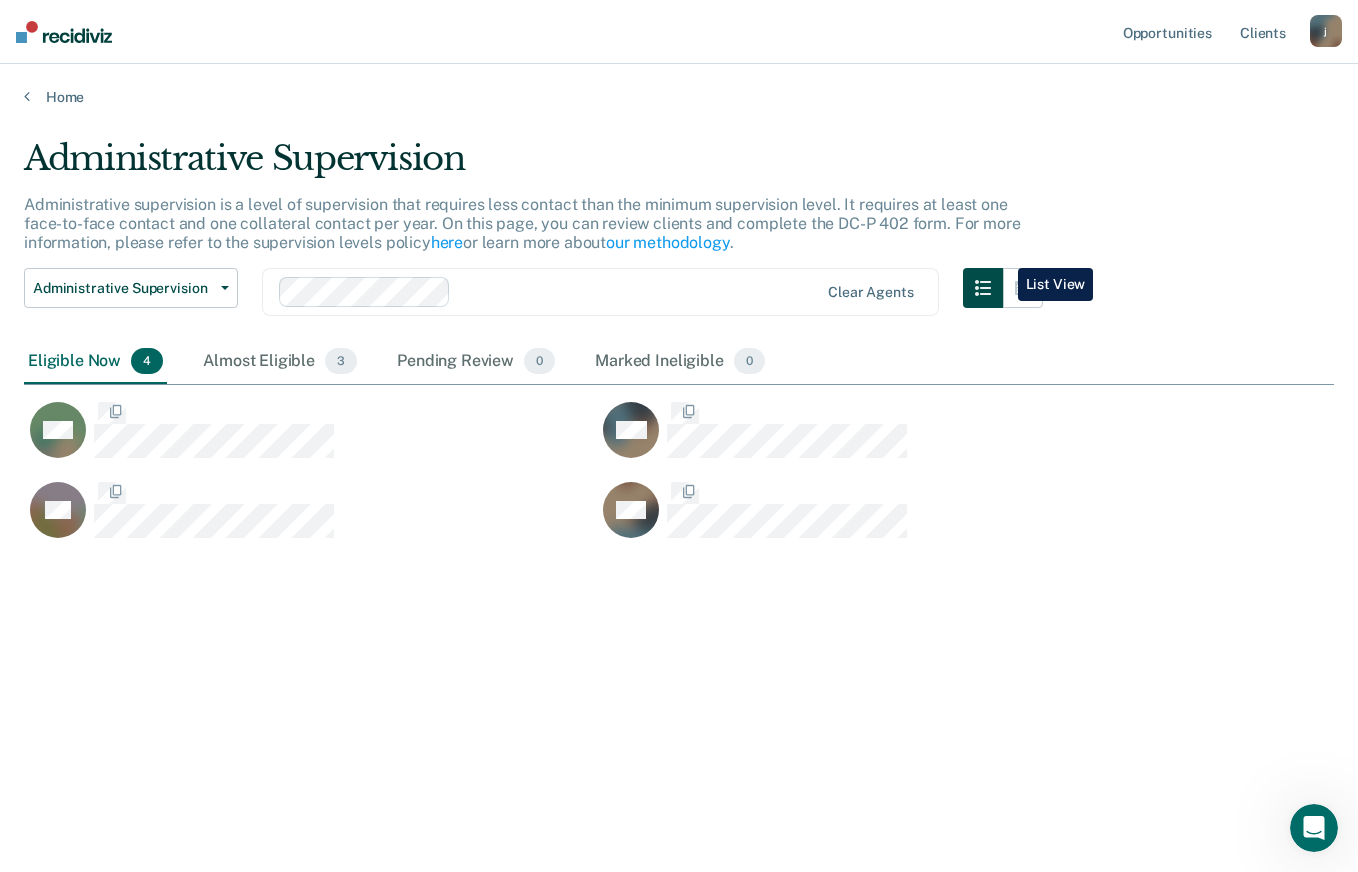 scroll, scrollTop: 16, scrollLeft: 16, axis: both 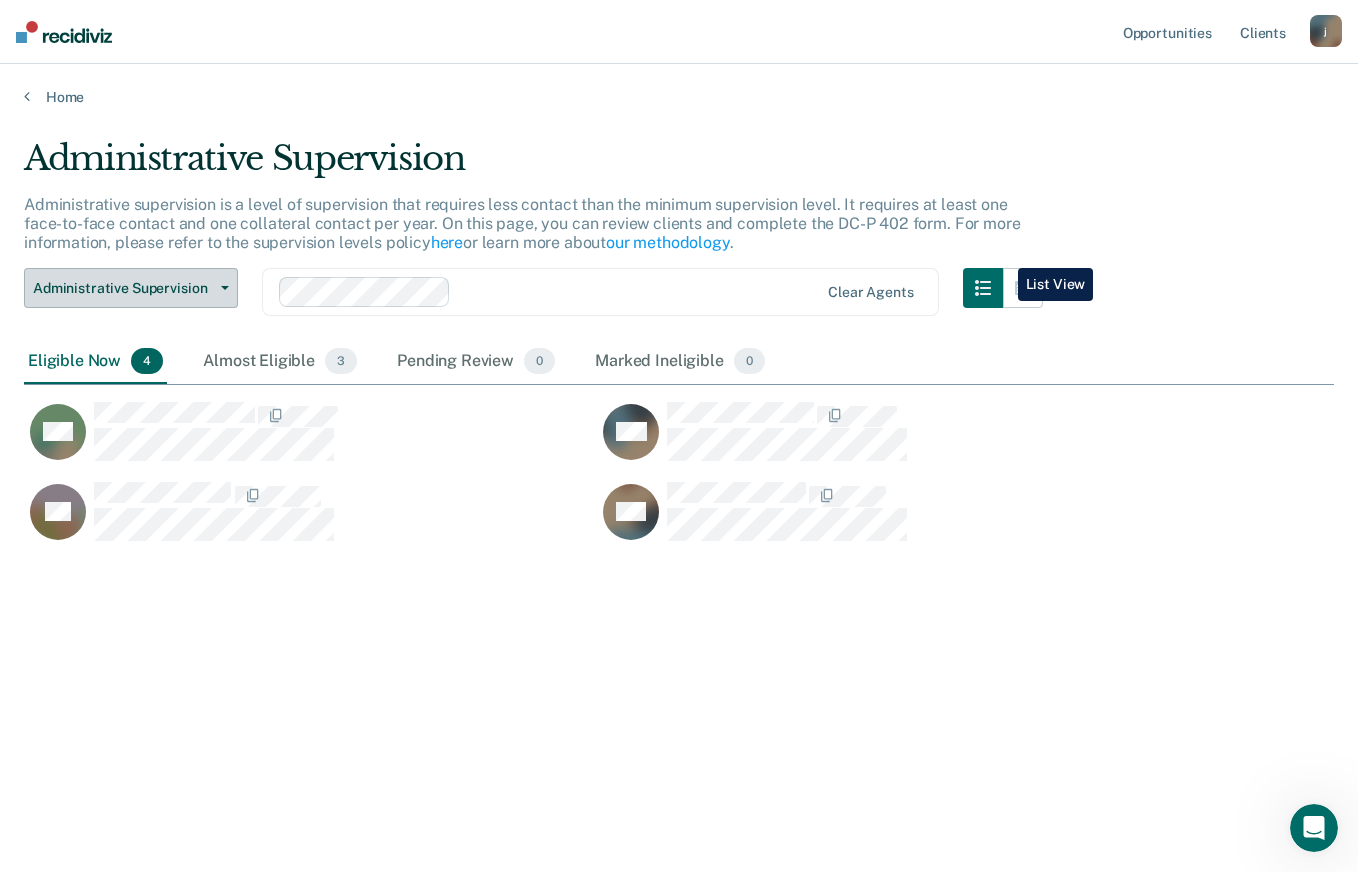 click on "Administrative Supervision" at bounding box center [131, 288] 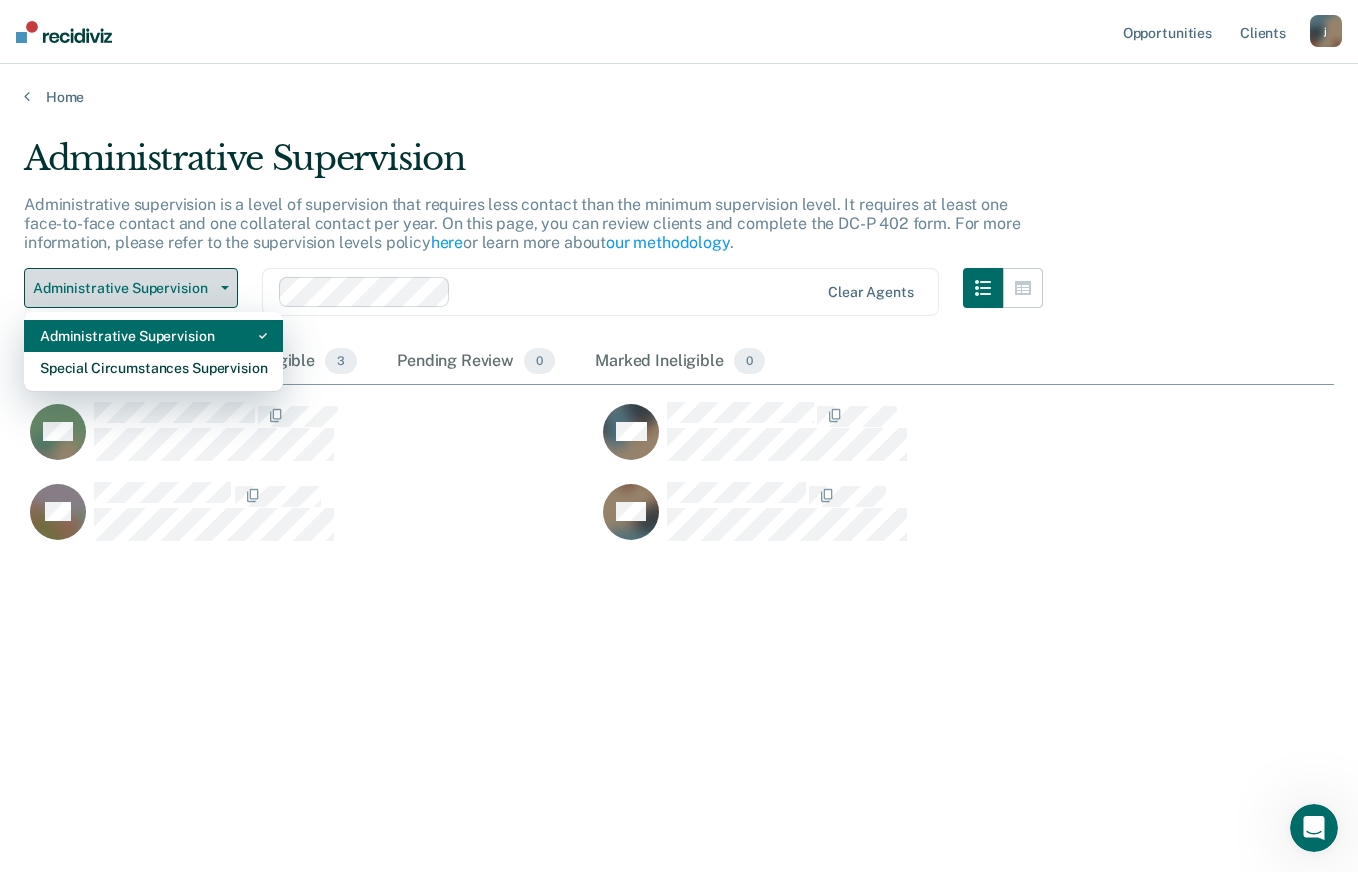 click on "Special Circumstances Supervision" at bounding box center (153, 368) 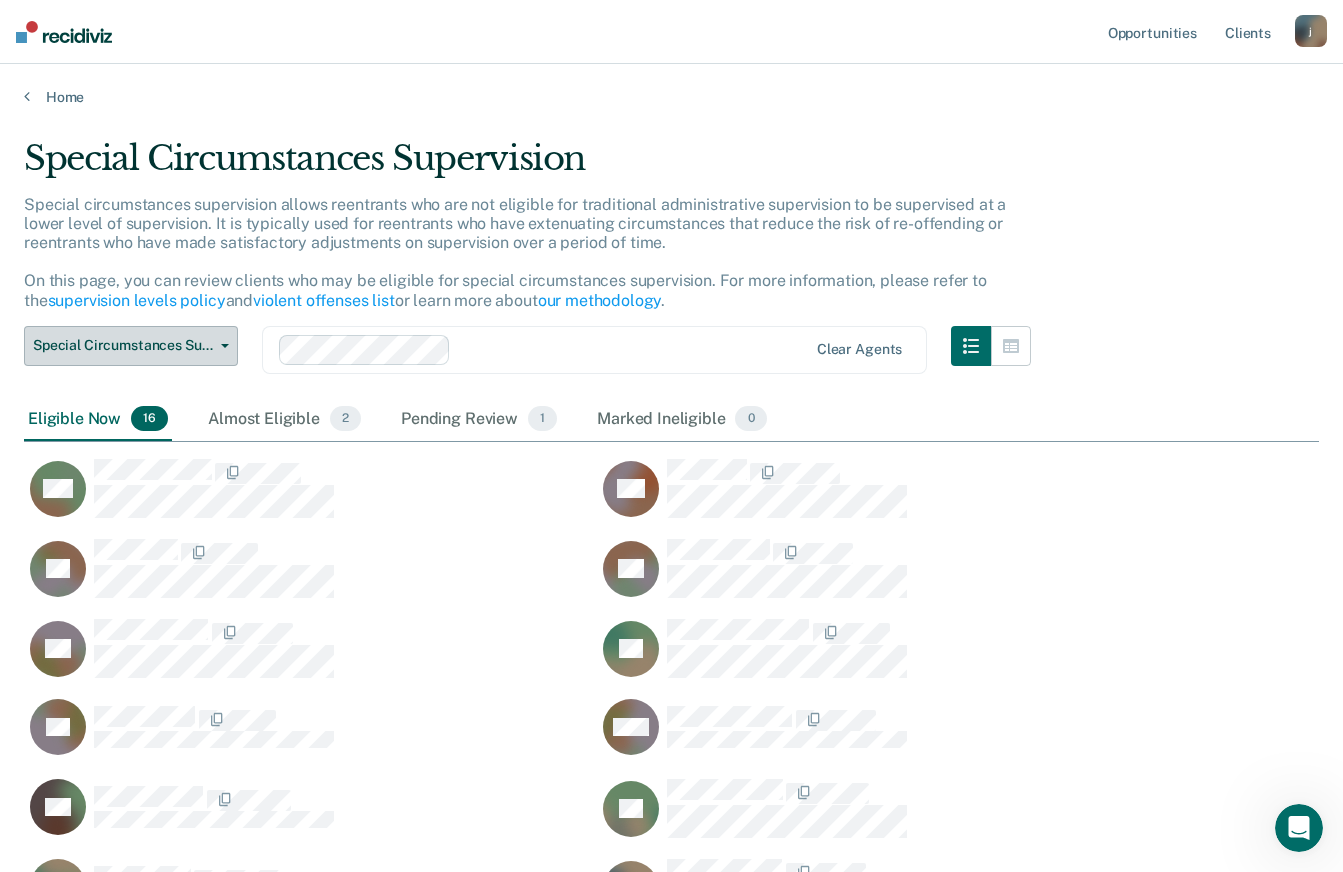 scroll, scrollTop: 16, scrollLeft: 16, axis: both 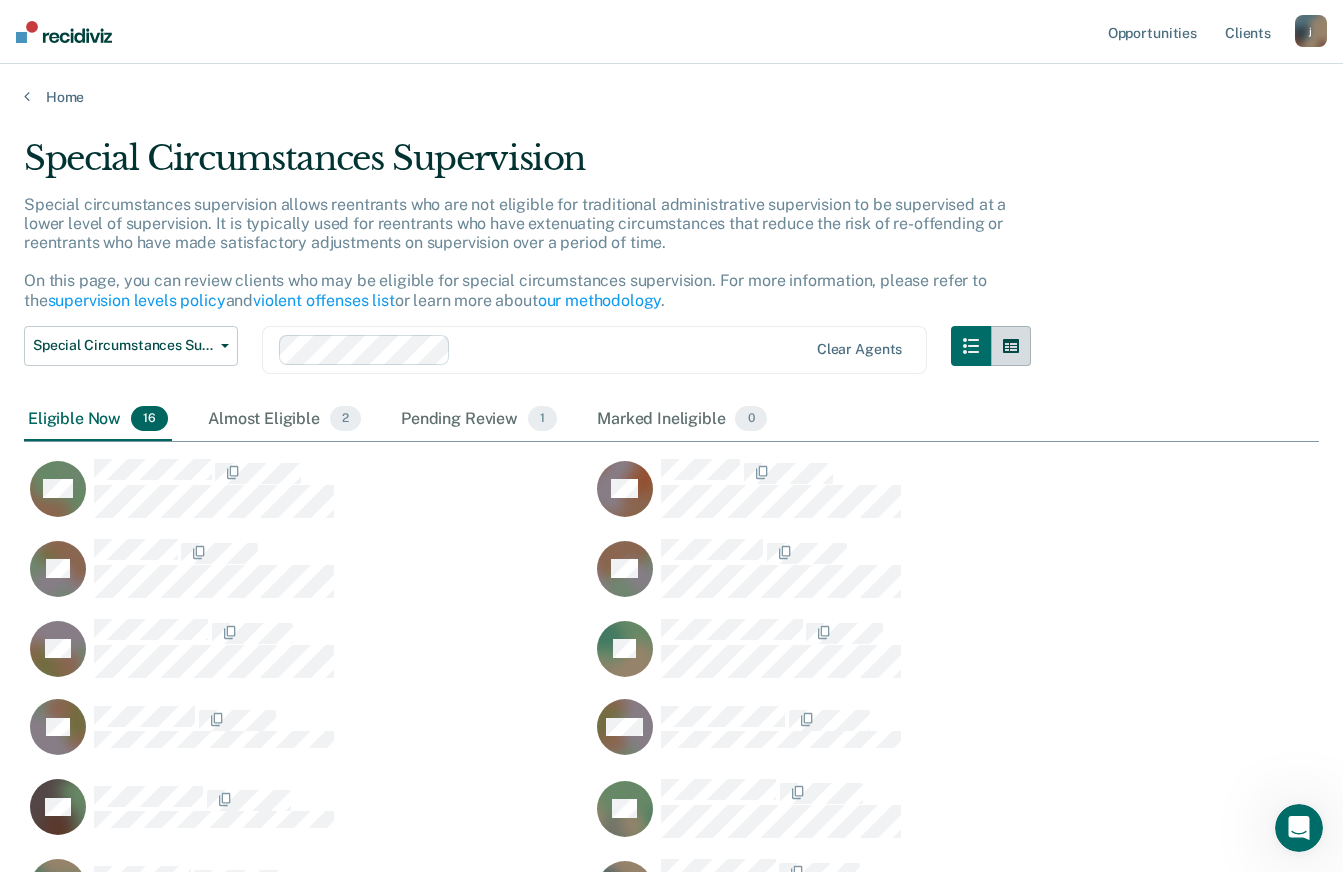 click 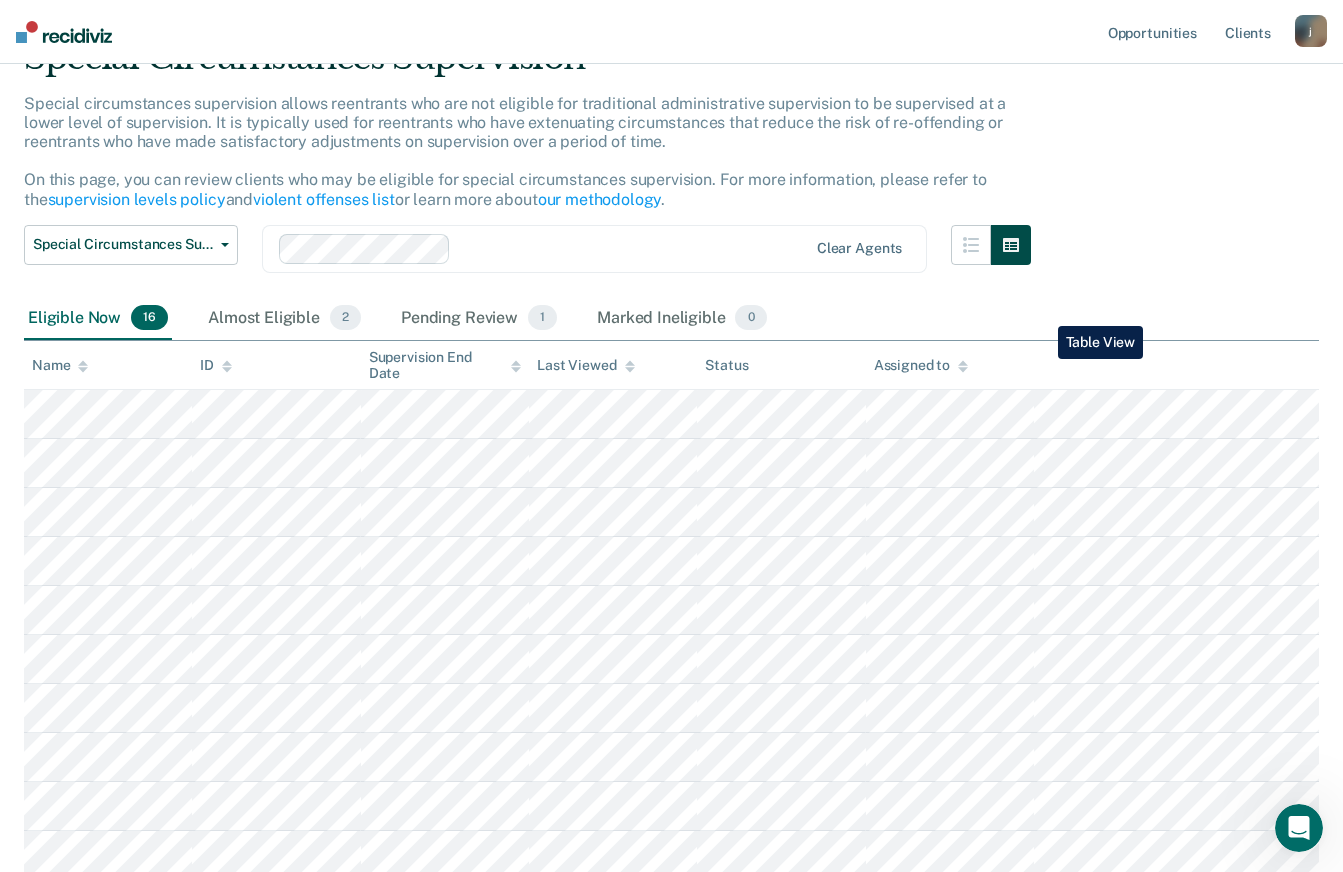 scroll, scrollTop: 141, scrollLeft: 0, axis: vertical 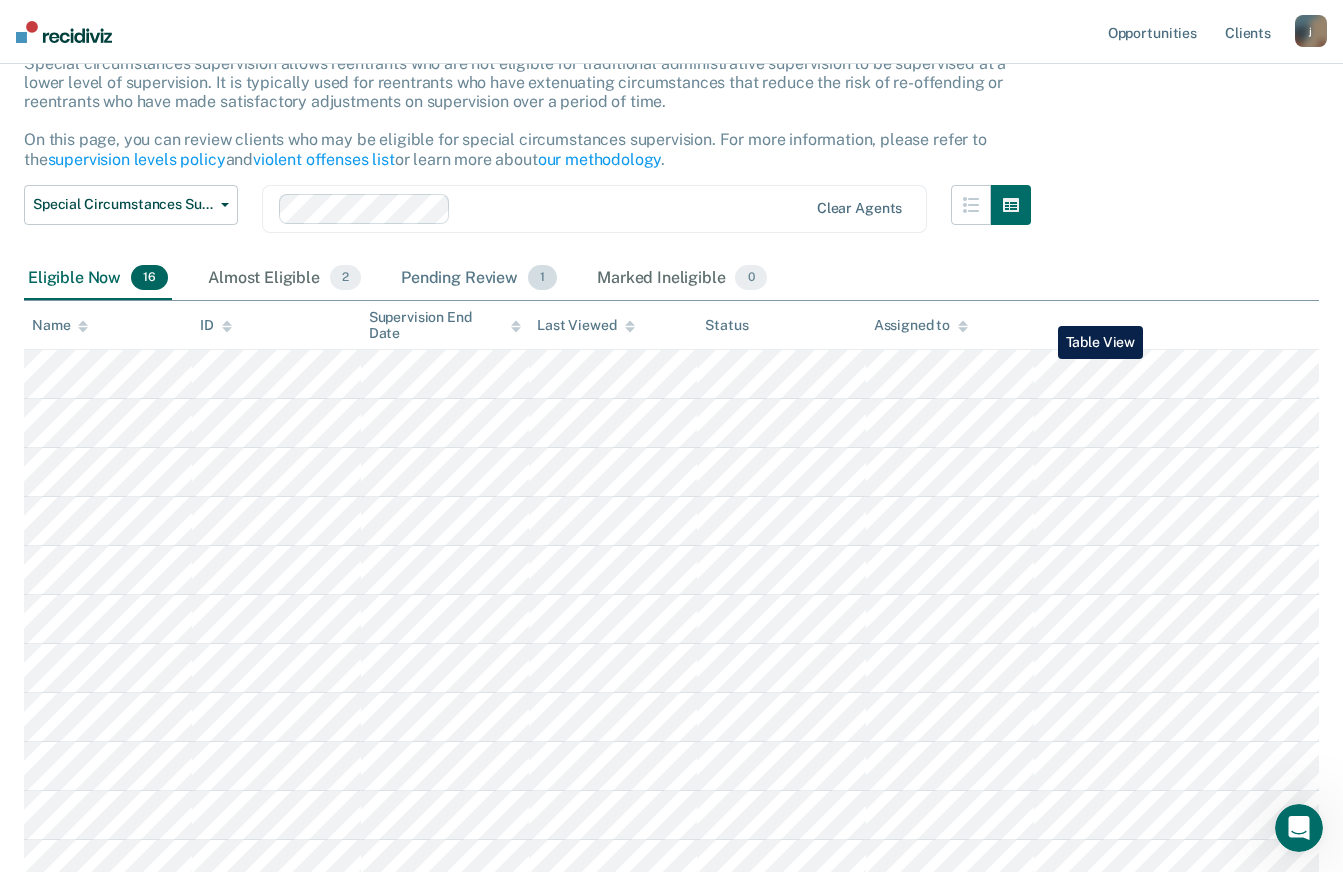 click on "Pending Review 1" at bounding box center [479, 279] 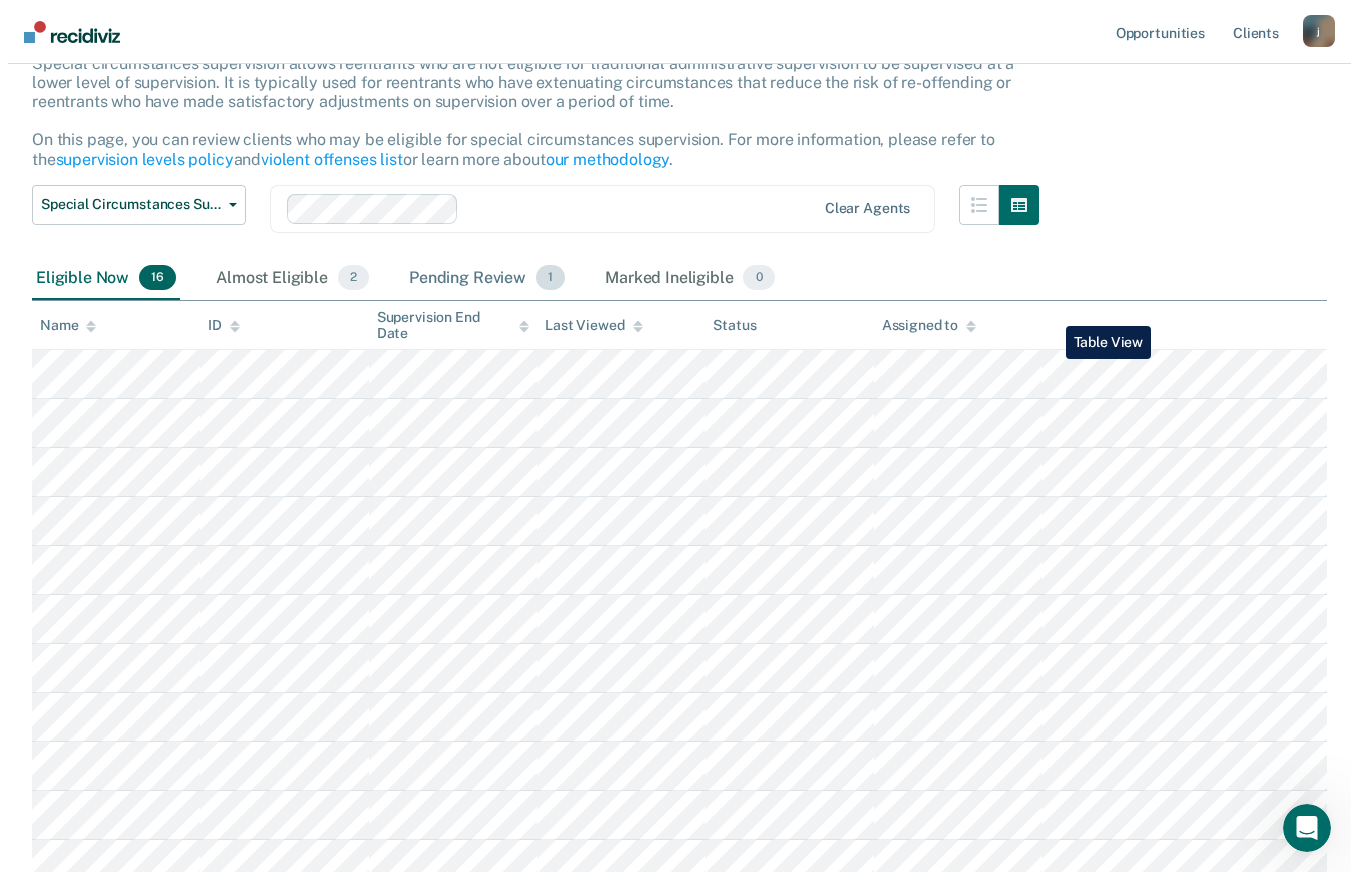scroll, scrollTop: 0, scrollLeft: 0, axis: both 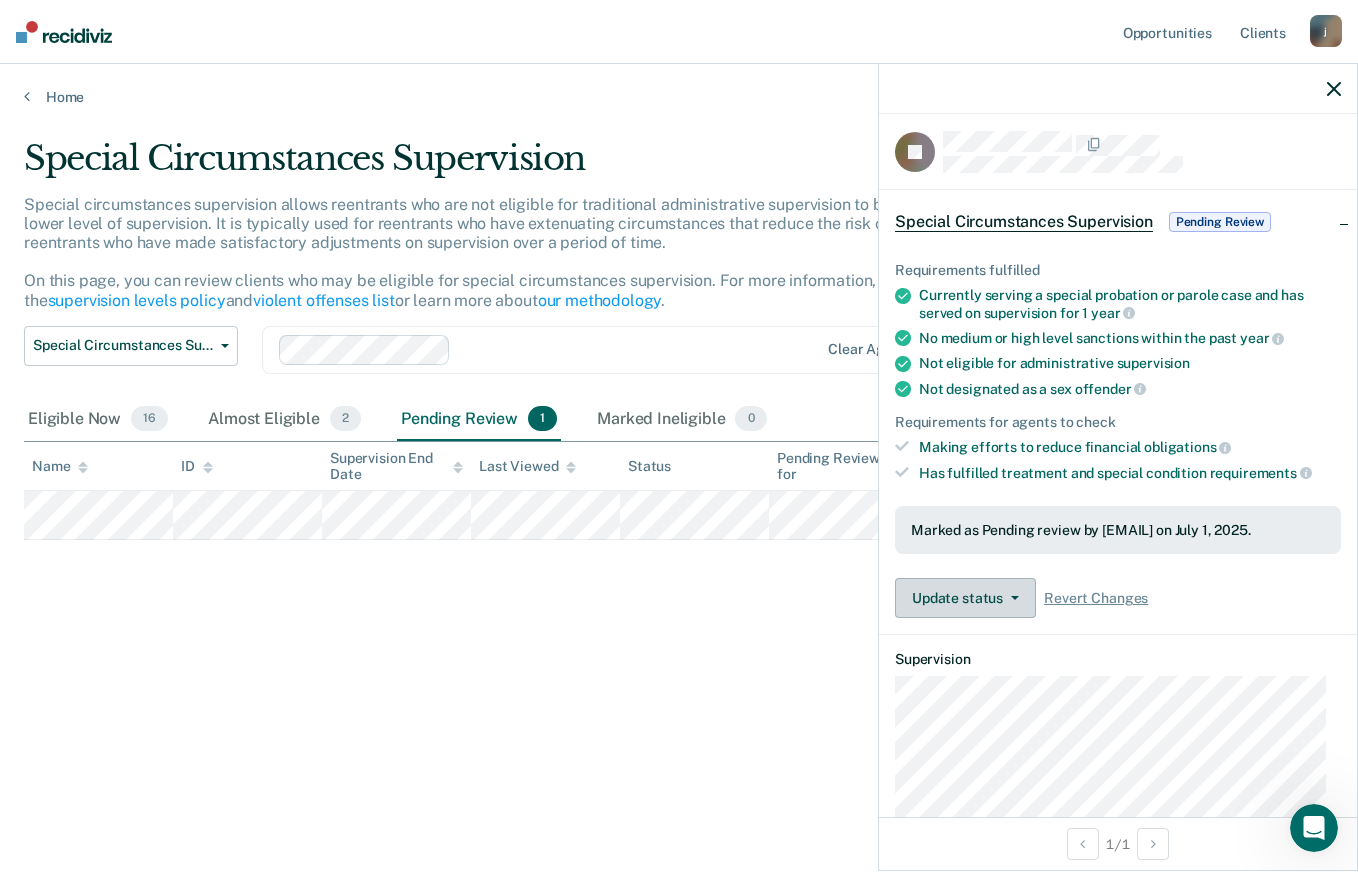 click 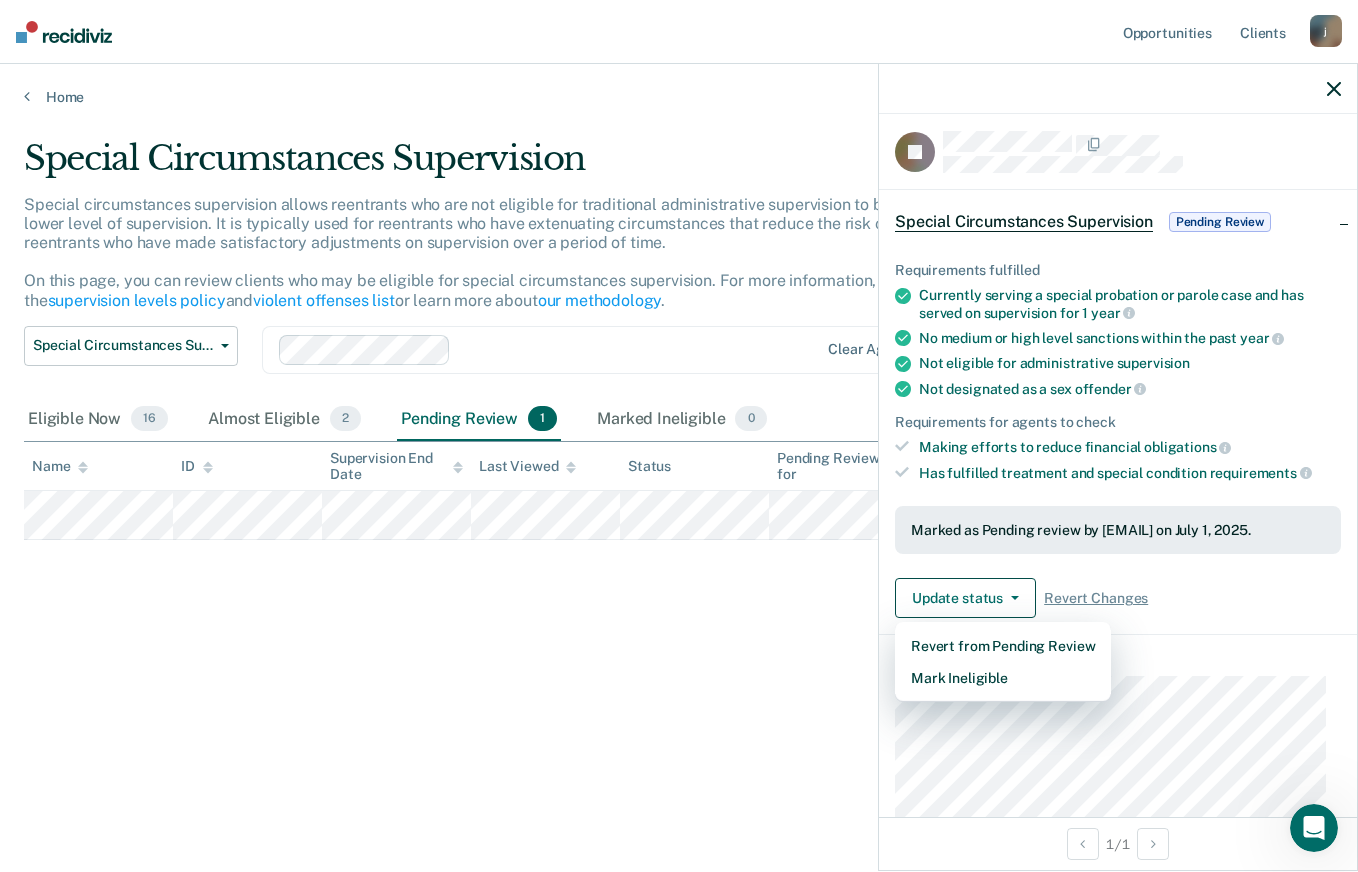 click on "Special Circumstances Supervision Special circumstances supervision allows reentrants who are not eligible for traditional administrative supervision to be supervised at a lower level of supervision. It is typically used for reentrants who have extenuating circumstances that reduce the risk of re-offending or reentrants who have made satisfactory adjustments on supervision over a period of time. On this page, you can review clients who may be eligible for special circumstances supervision. For more information, please refer to the supervision levels policy and violent offenses list or learn more about our methodology . Special Circumstances Supervision Administrative Supervision Special Circumstances Supervision Clear agents Eligible Now 16 Almost Eligible 2 Pending Review 1 Marked Ineligible 0
To pick up a draggable item, press the space bar.
While dragging, use the arrow keys to move the item.
Press space again to drop the item in its new position, or press escape to cancel.
Name" at bounding box center (679, 430) 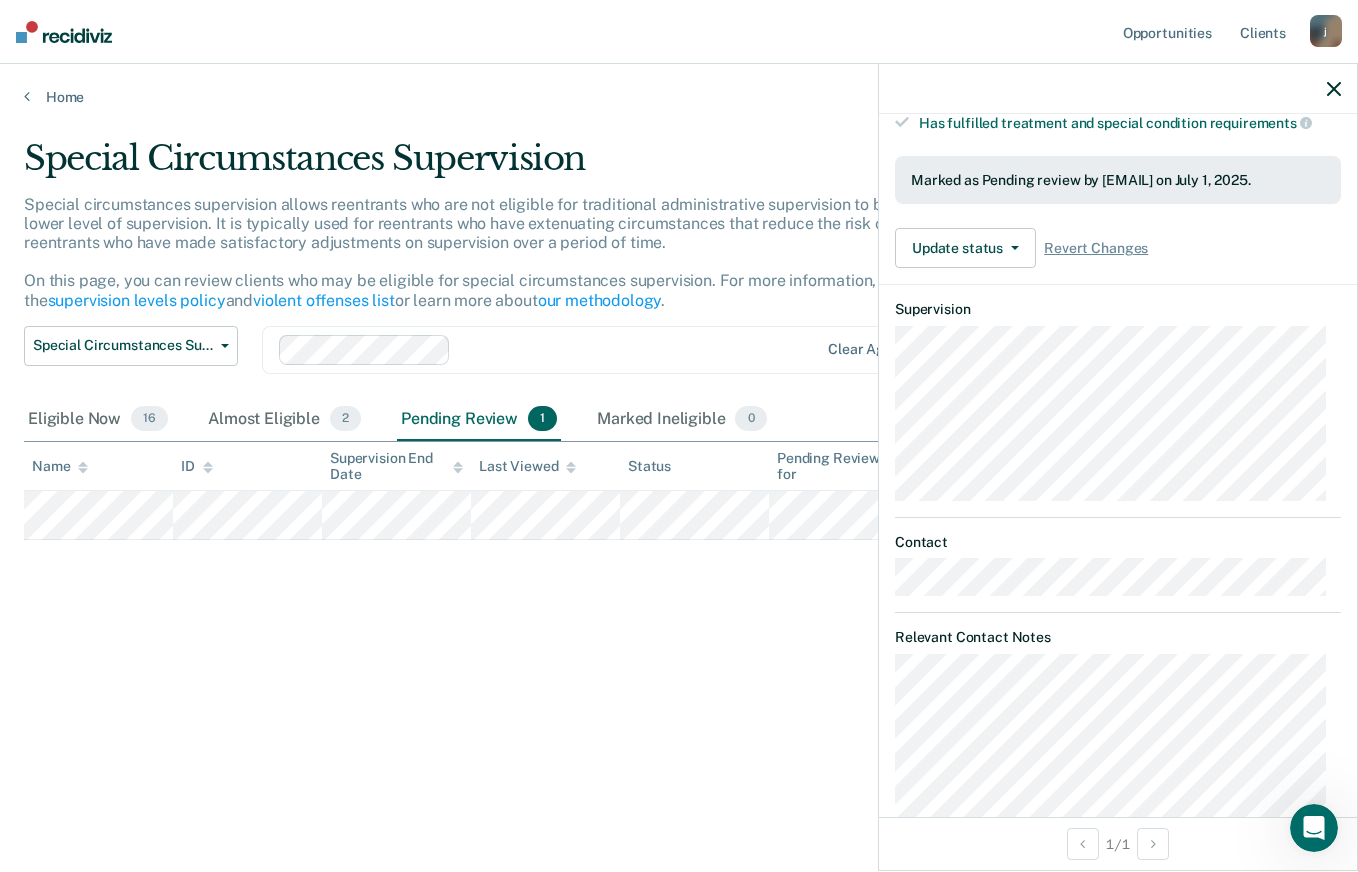 scroll, scrollTop: 0, scrollLeft: 0, axis: both 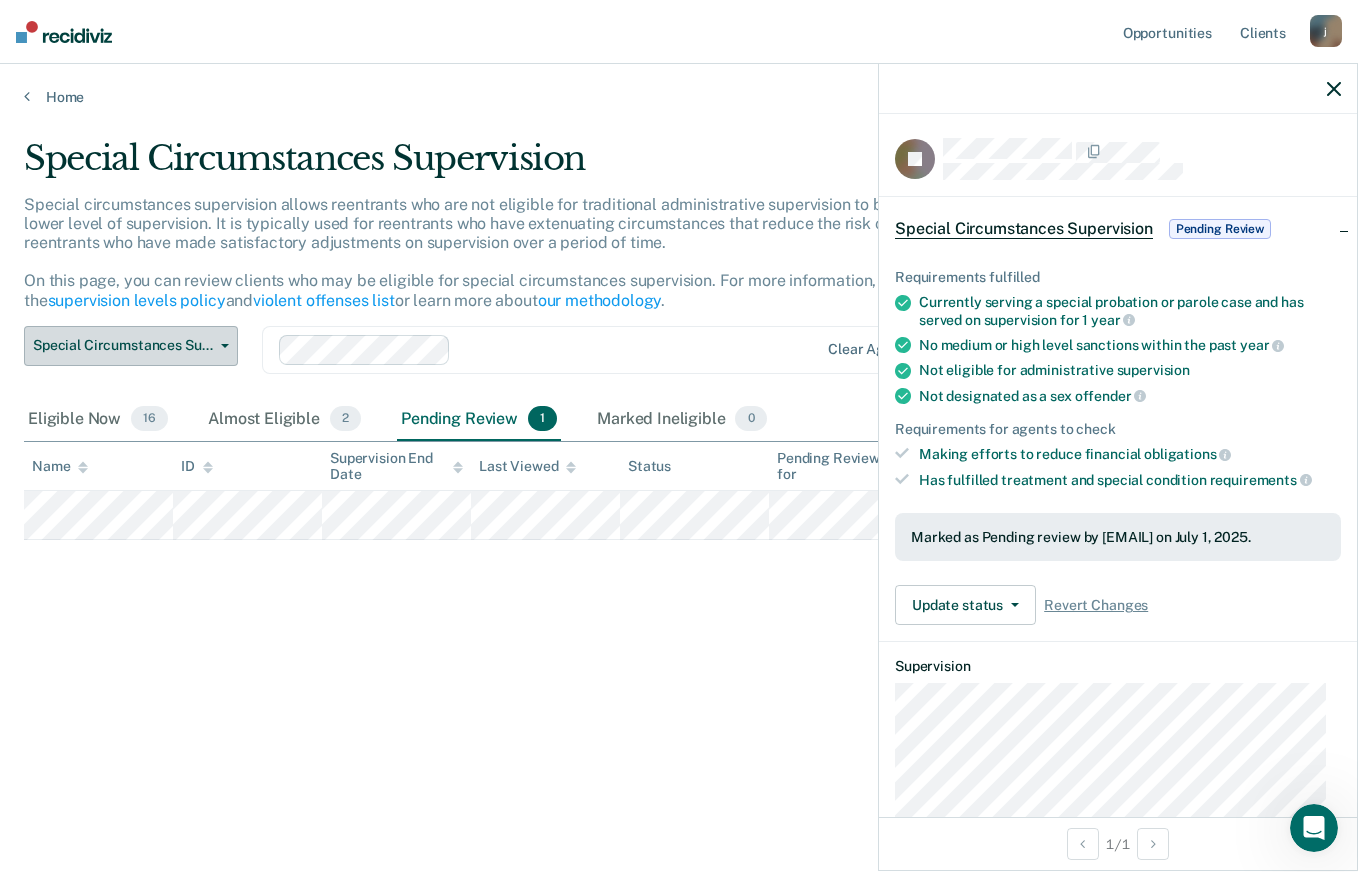 click 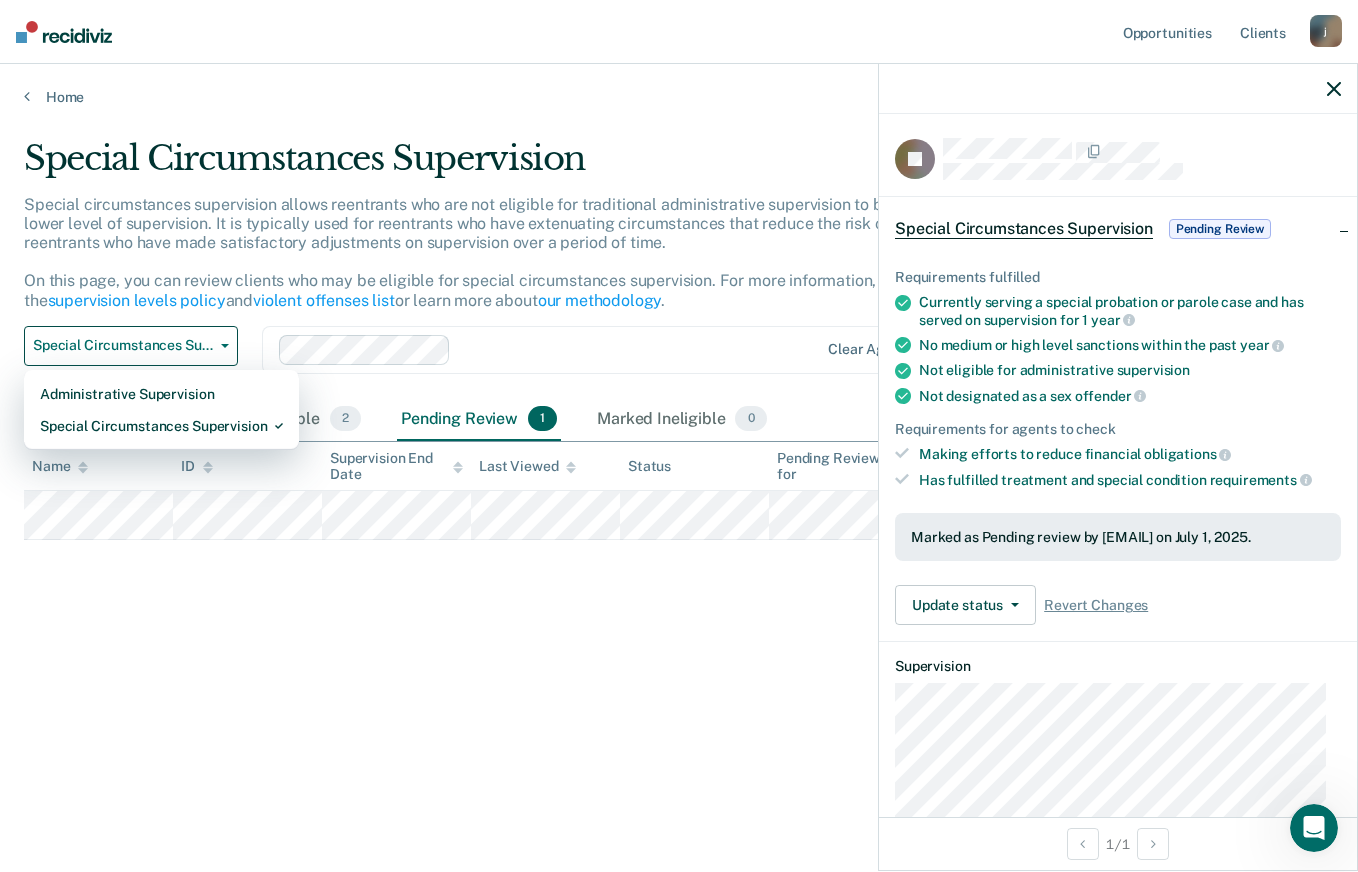 click on "Special Circumstances Supervision Special circumstances supervision allows reentrants who are not eligible for traditional administrative supervision to be supervised at a lower level of supervision. It is typically used for reentrants who have extenuating circumstances that reduce the risk of re-offending or reentrants who have made satisfactory adjustments on supervision over a period of time. On this page, you can review clients who may be eligible for special circumstances supervision. For more information, please refer to the supervision levels policy and violent offenses list or learn more about our methodology . Special Circumstances Supervision Administrative Supervision Special Circumstances Supervision Clear agents Eligible Now 16 Almost Eligible 2 Pending Review 1 Marked Ineligible 0
To pick up a draggable item, press the space bar.
While dragging, use the arrow keys to move the item.
Press space again to drop the item in its new position, or press escape to cancel.
Name" at bounding box center (679, 430) 